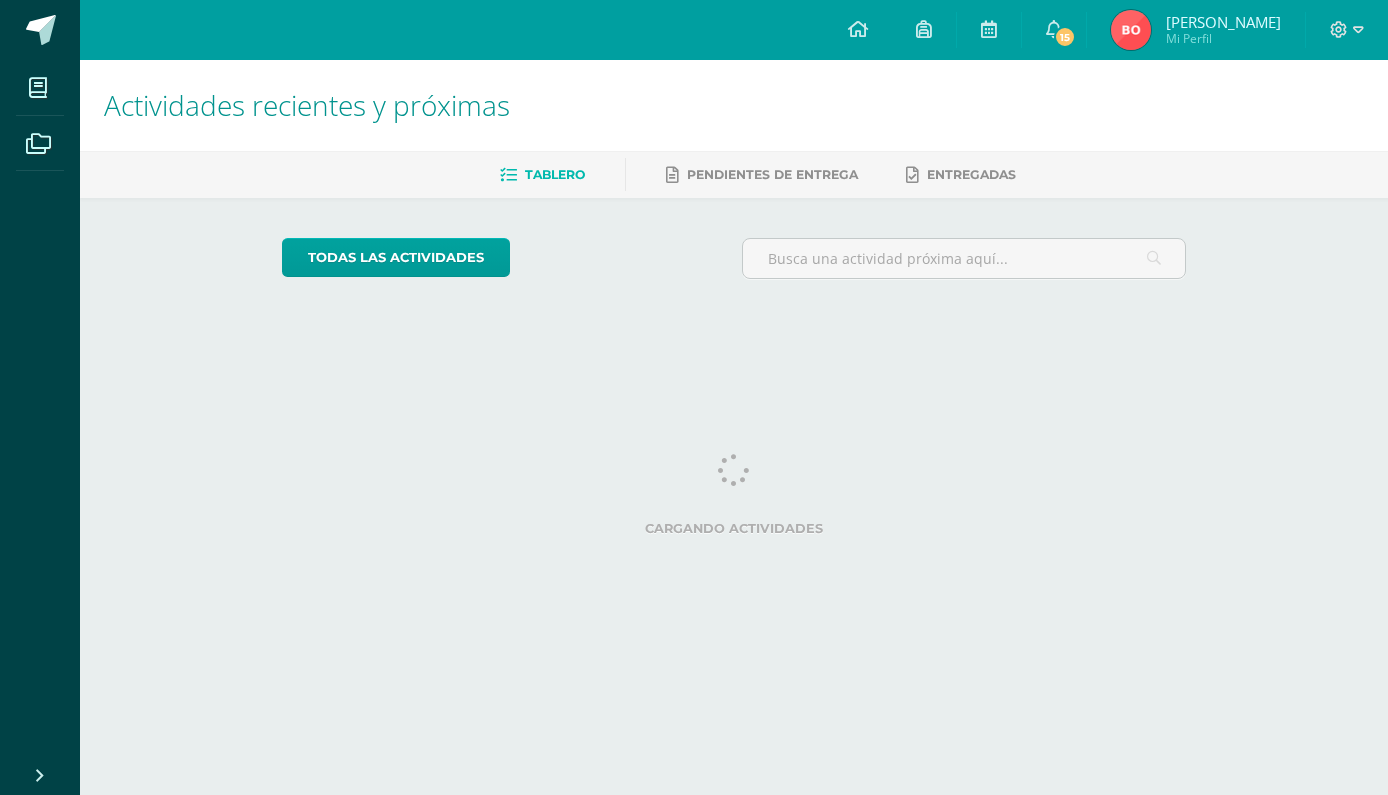 scroll, scrollTop: 0, scrollLeft: 0, axis: both 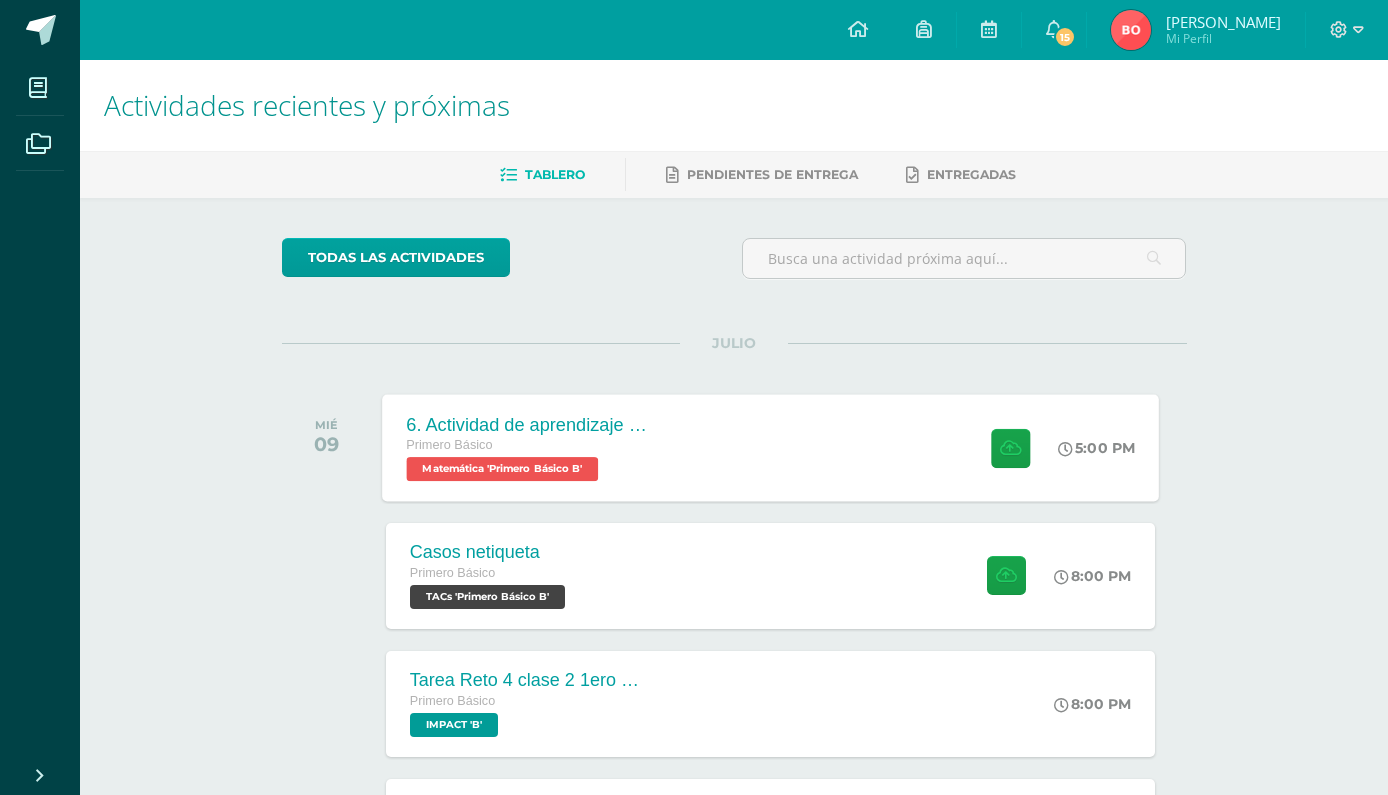 click on "Matemática 'Primero Básico B'" at bounding box center (502, 469) 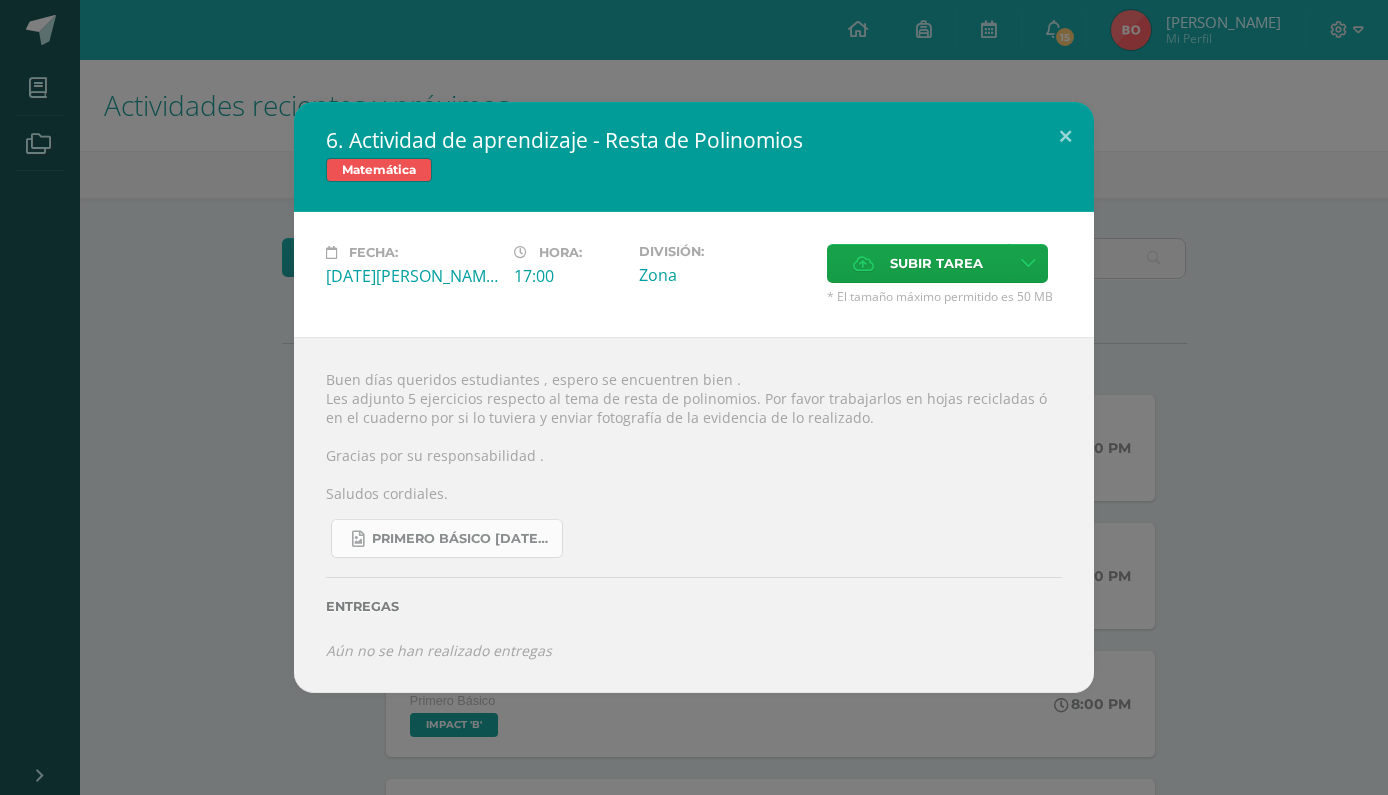click on "Primero Básico [DATE].png" at bounding box center [462, 539] 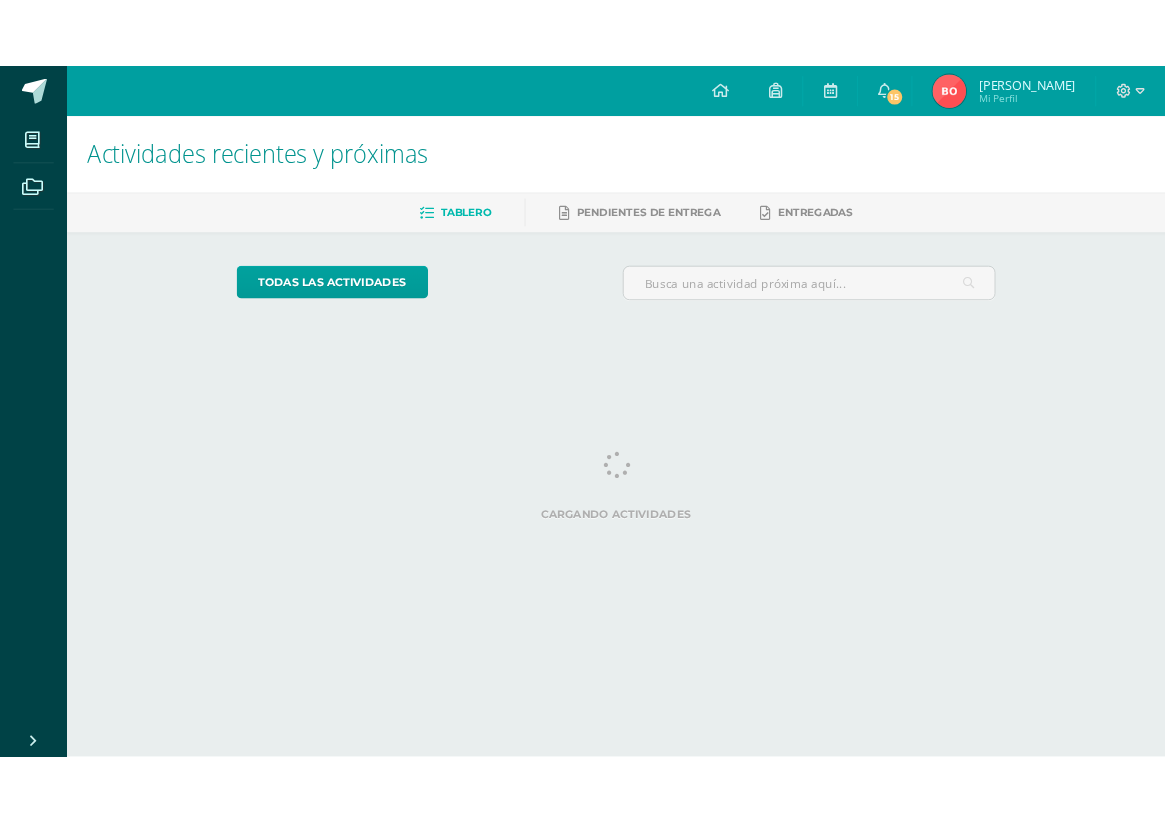 scroll, scrollTop: 0, scrollLeft: 0, axis: both 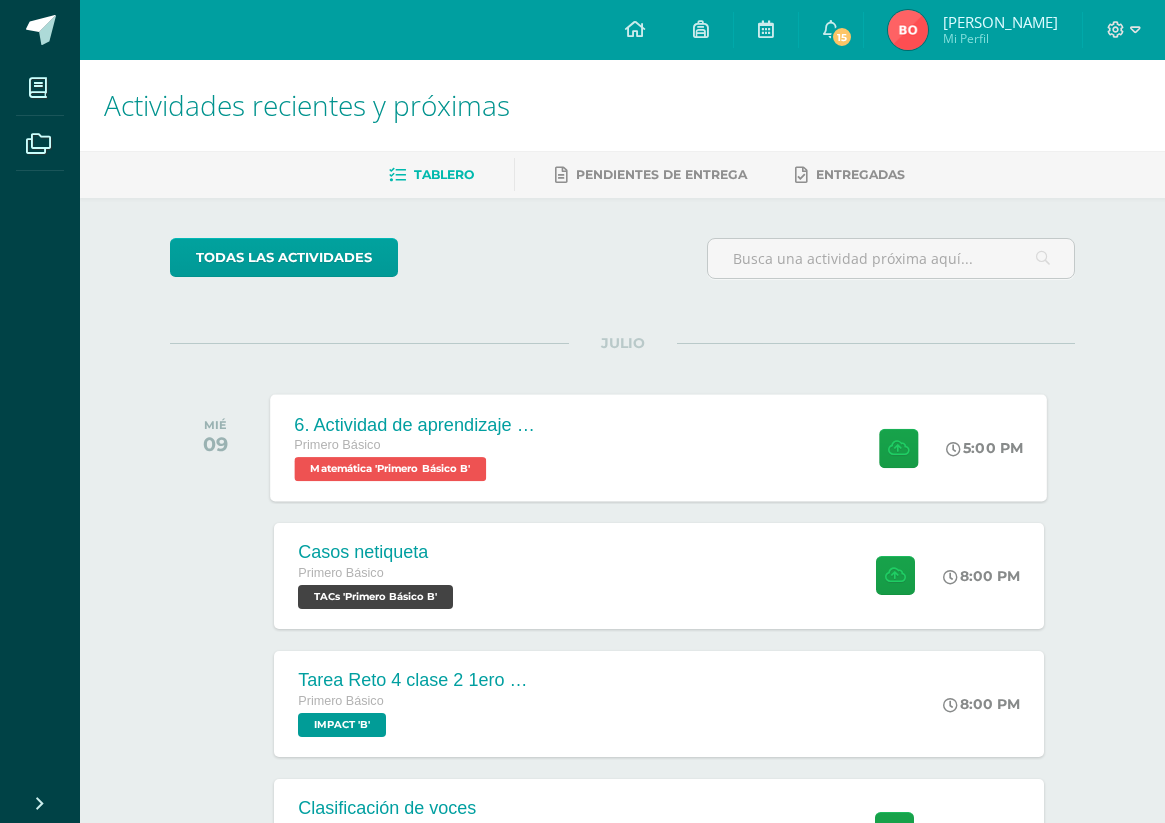 click on "6. Actividad de aprendizaje - Resta de Polinomios
Primero Básico
Matemática 'Primero Básico B'
5:00 PM
6. Actividad de aprendizaje - Resta de Polinomios
Matemática" at bounding box center [659, 447] 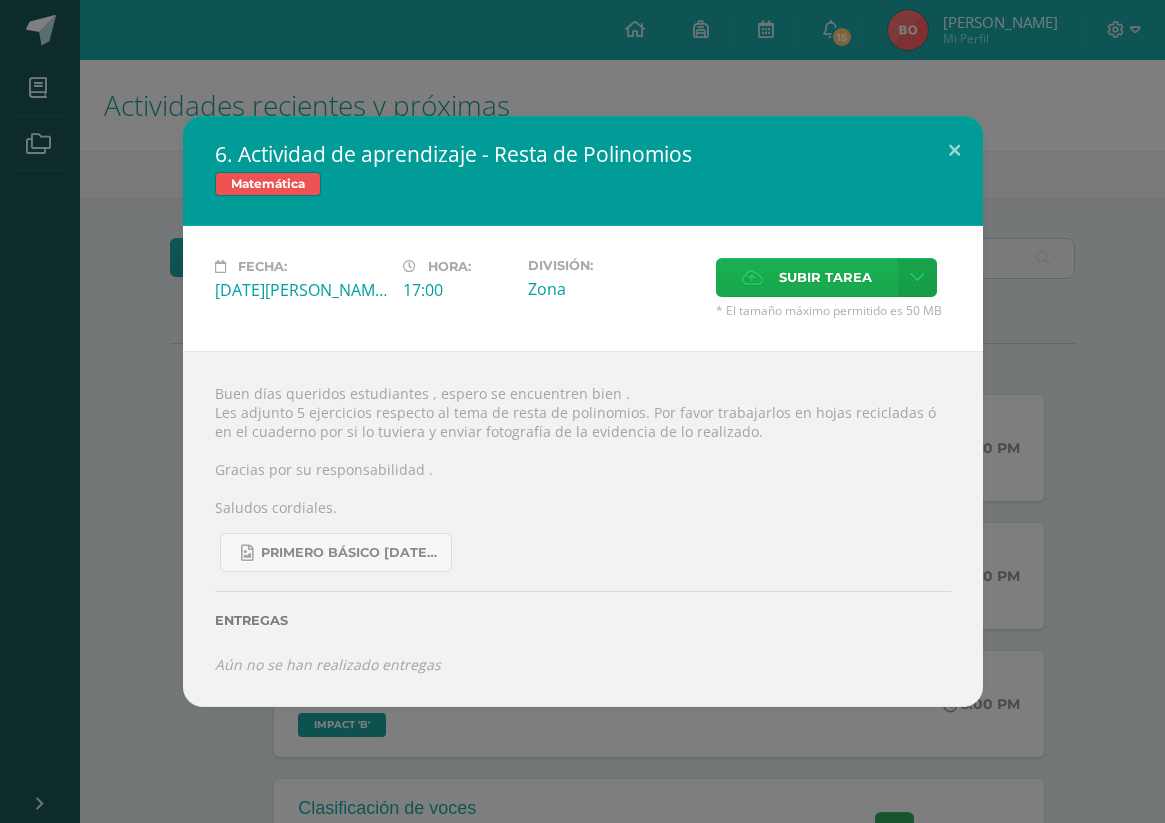 click on "Subir tarea" at bounding box center (825, 277) 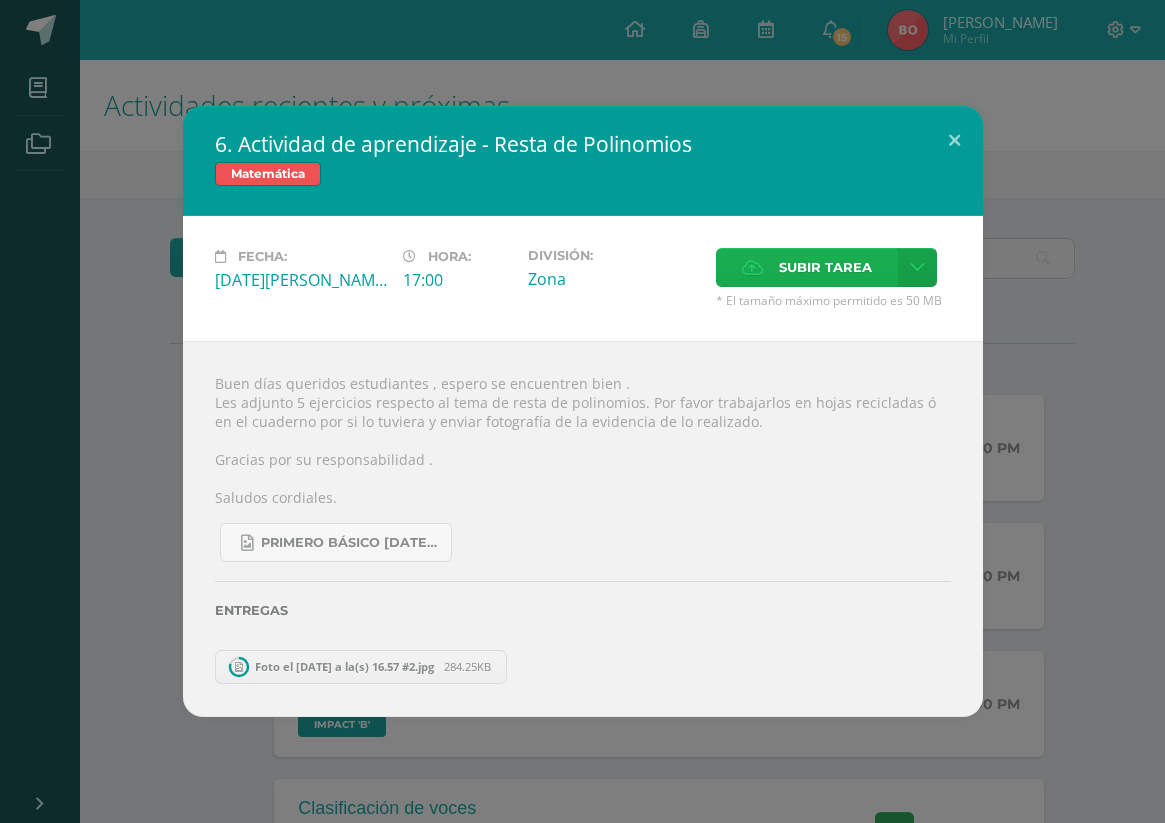 click on "Subir tarea" at bounding box center [825, 267] 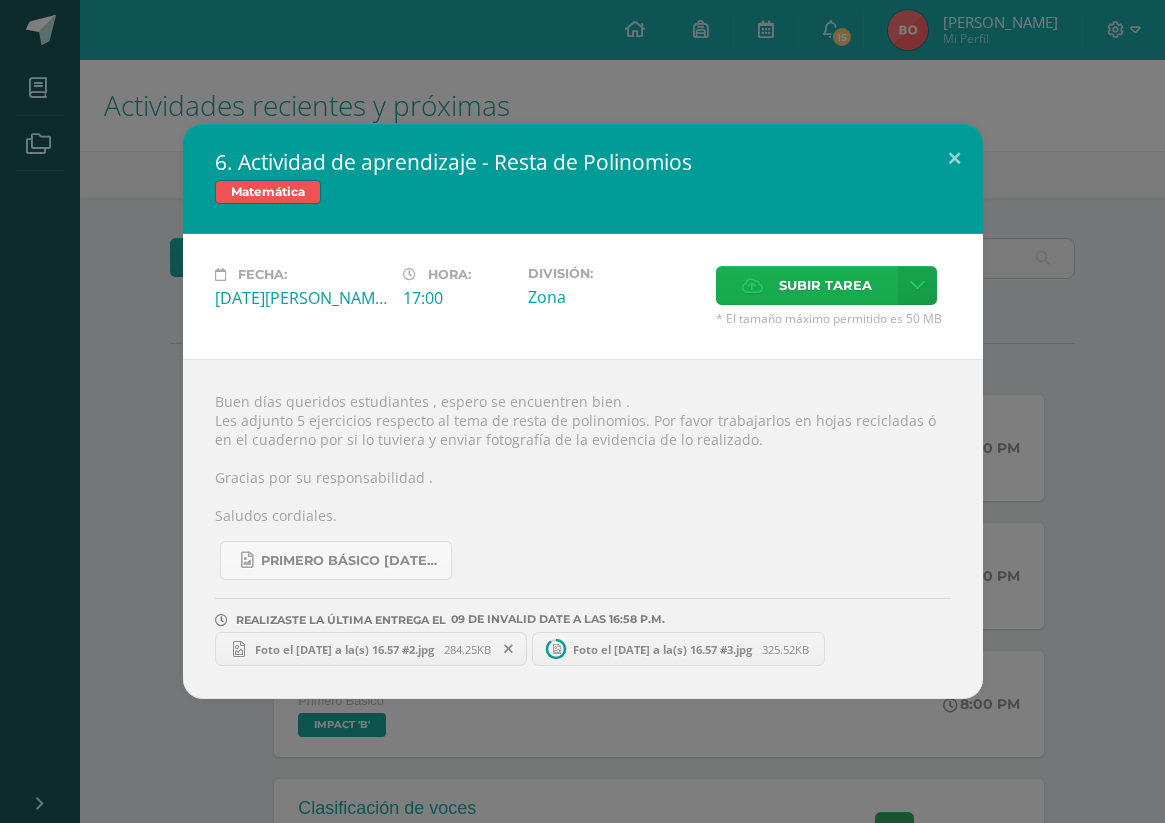 click on "Subir tarea" at bounding box center (825, 285) 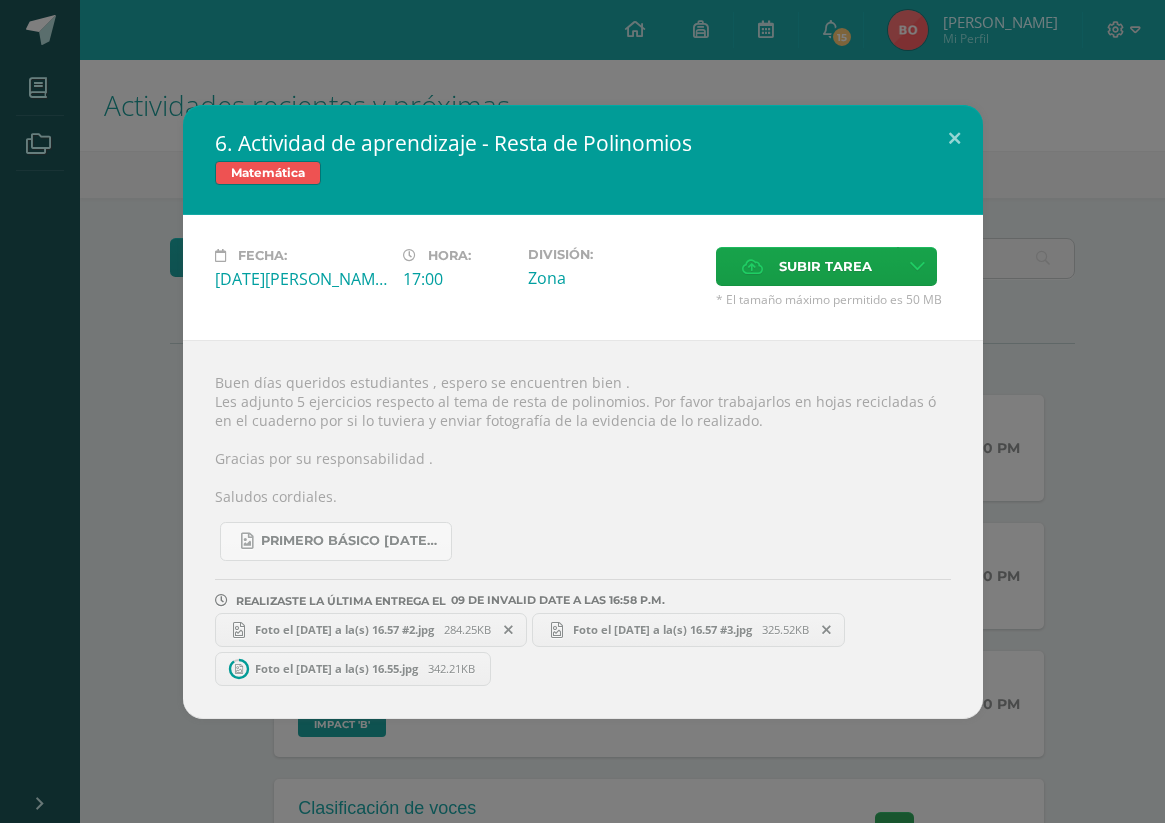 click on "Foto el 9-07-25 a la(s) 16.57 #2.jpg" at bounding box center [344, 629] 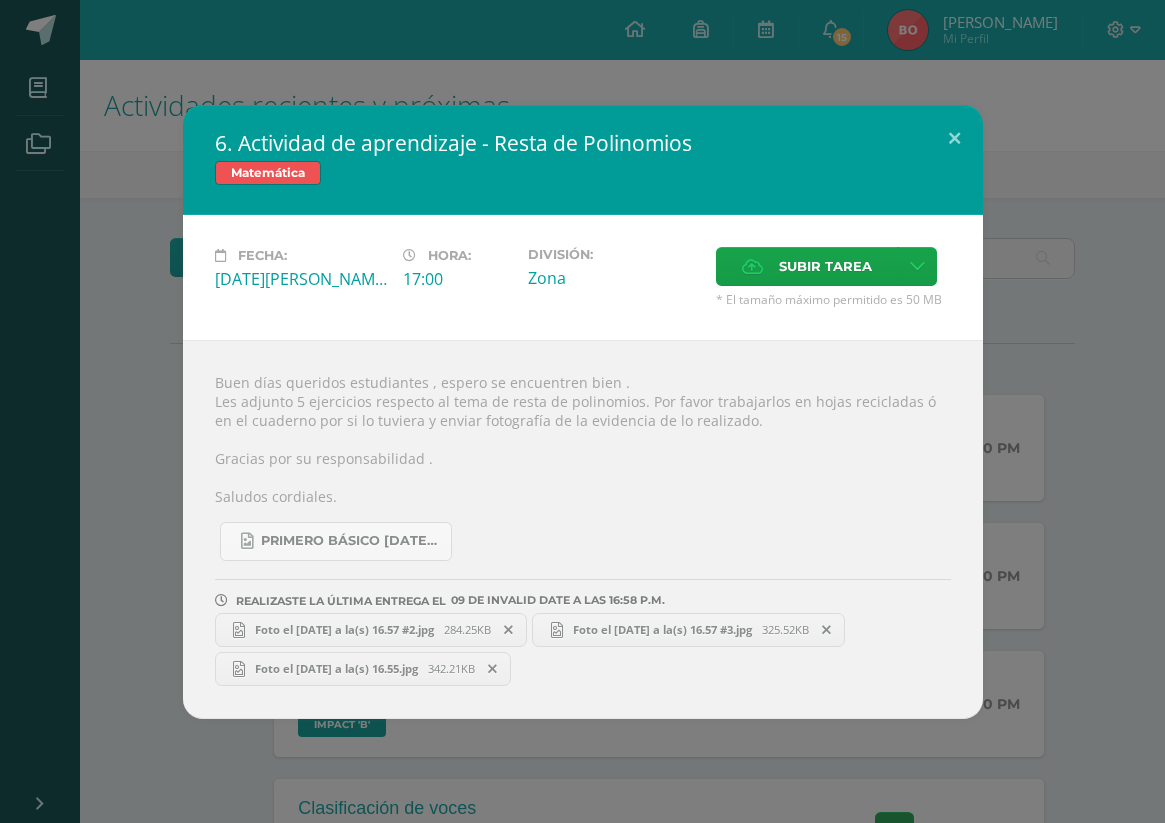 click on "Foto el 9-07-25 a la(s) 16.57 #3.jpg" at bounding box center [662, 629] 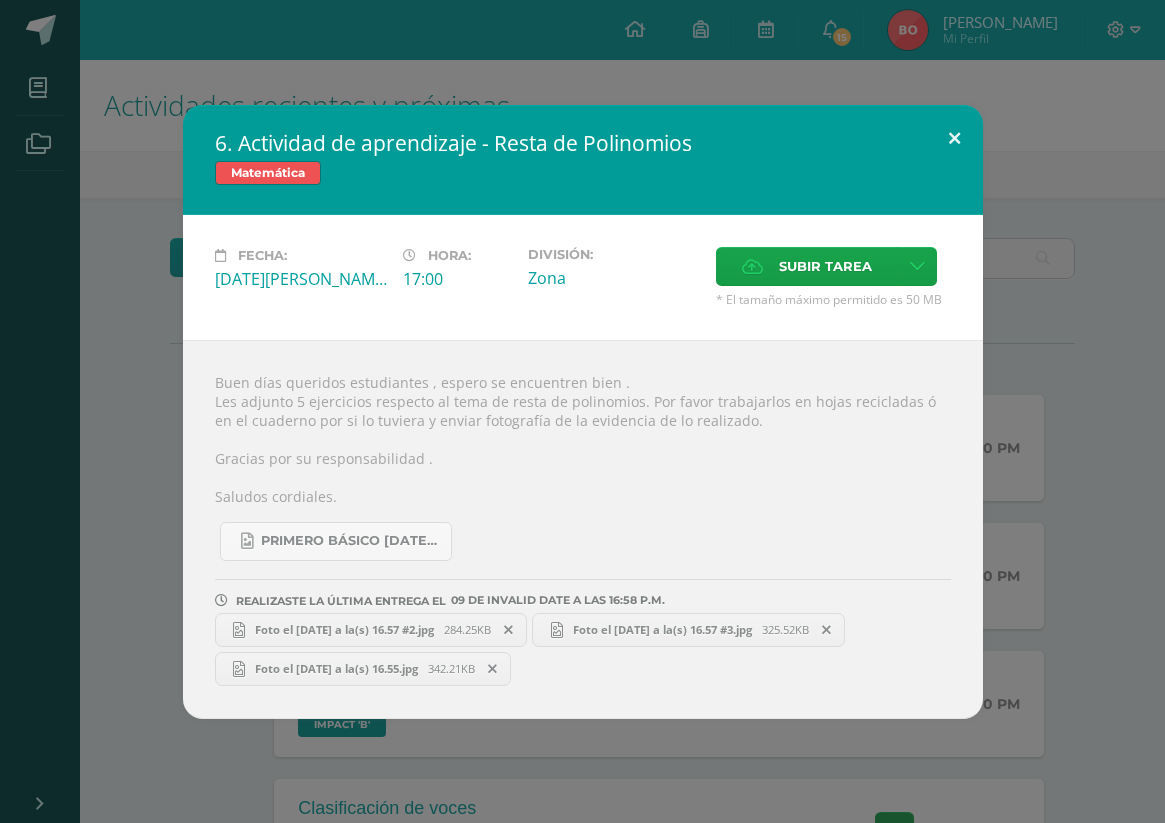 click at bounding box center [954, 139] 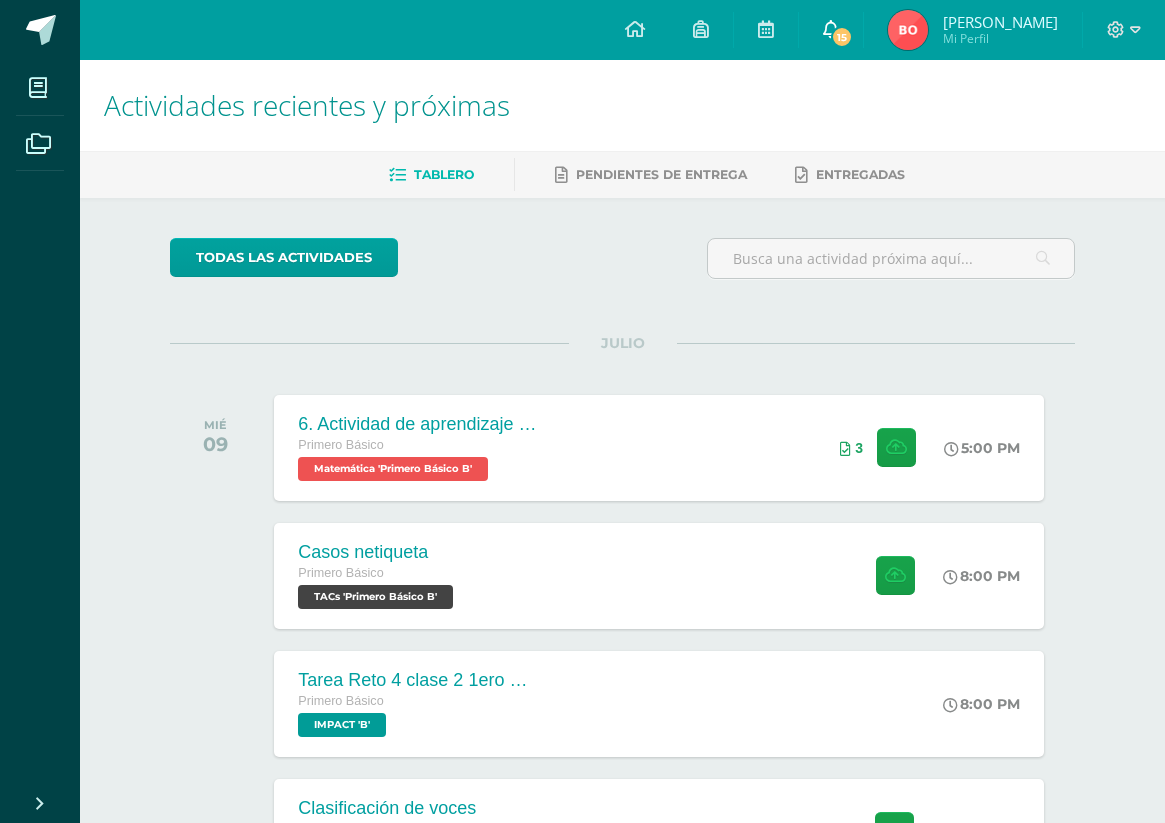 click on "15" at bounding box center [842, 37] 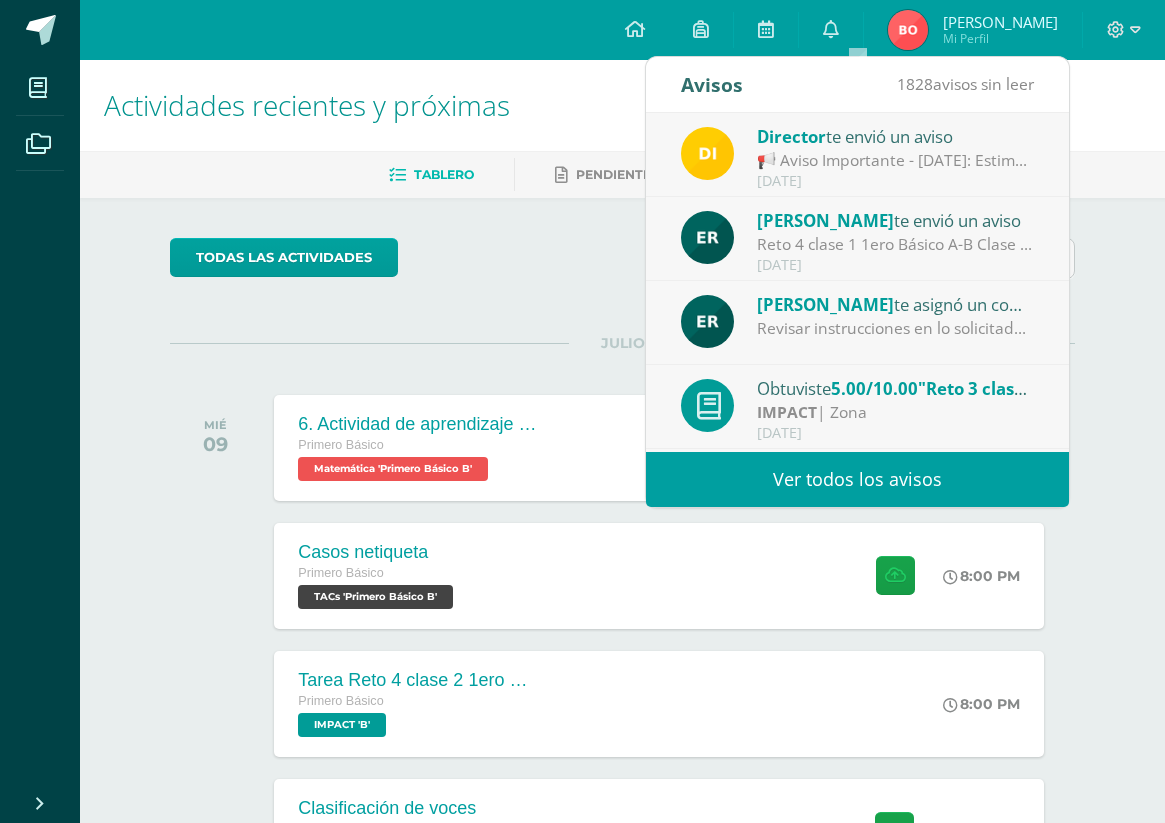 click on "todas las Actividades" at bounding box center (622, 266) 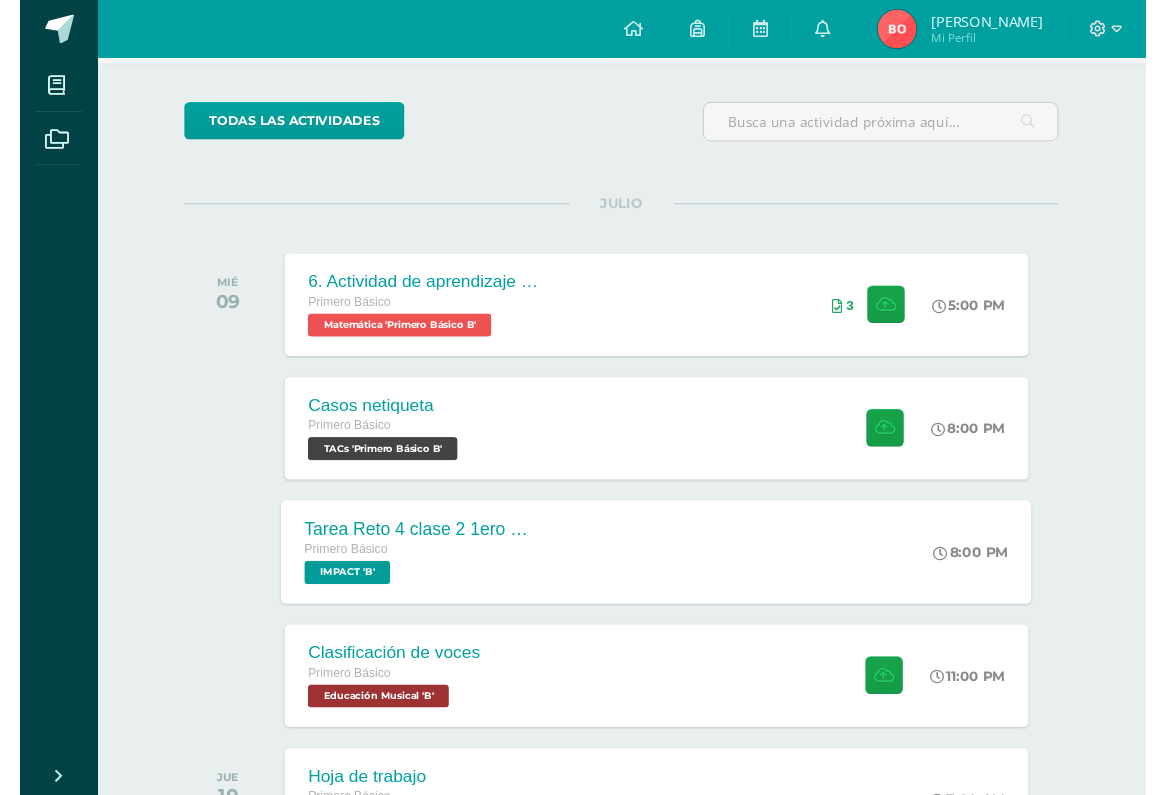 scroll, scrollTop: 135, scrollLeft: 0, axis: vertical 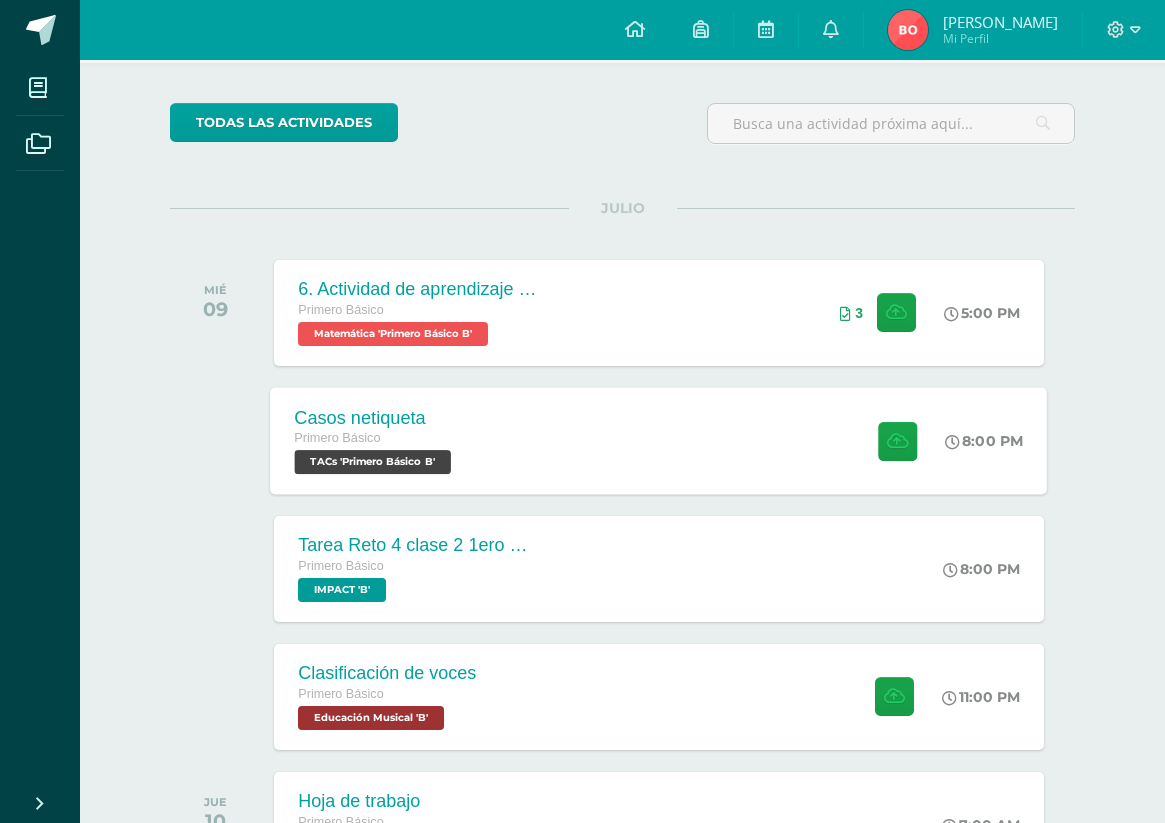 click on "Casos netiqueta
Primero Básico
TACs 'Primero Básico B'
8:00 PM
Casos netiqueta
TACs" at bounding box center (659, 440) 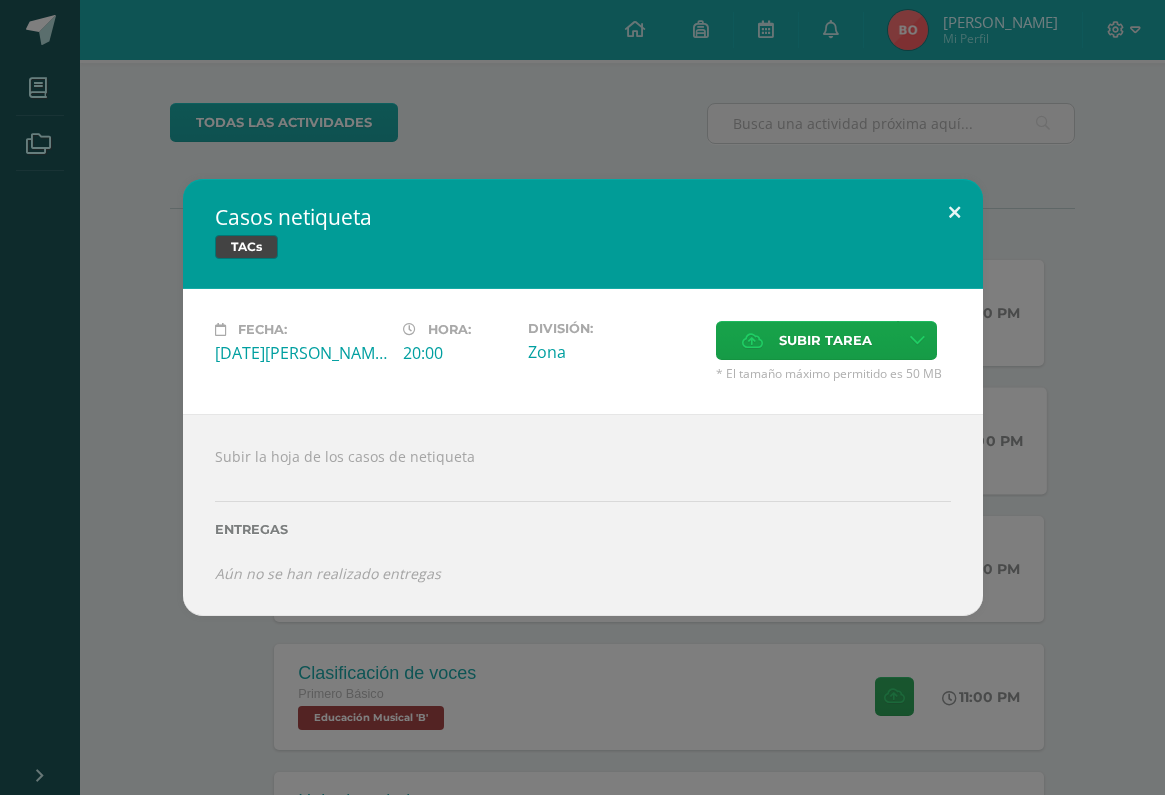 click at bounding box center [954, 213] 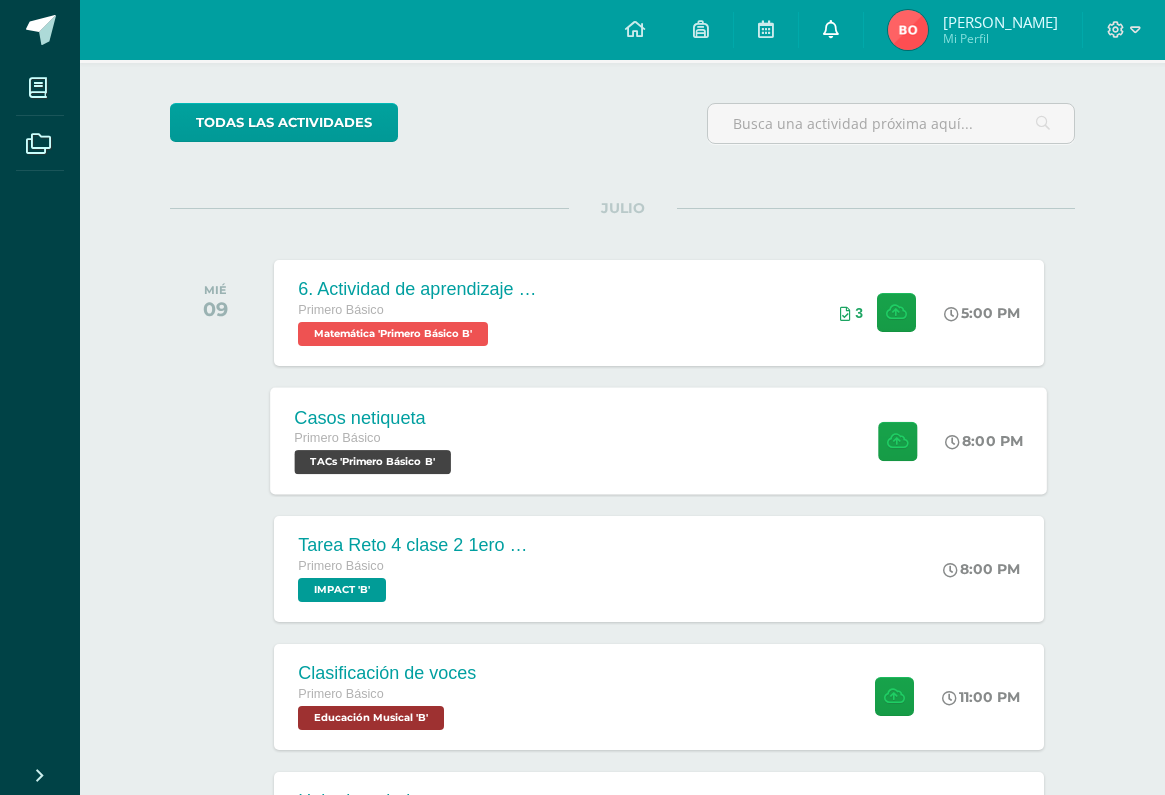 click on "0" at bounding box center [831, 30] 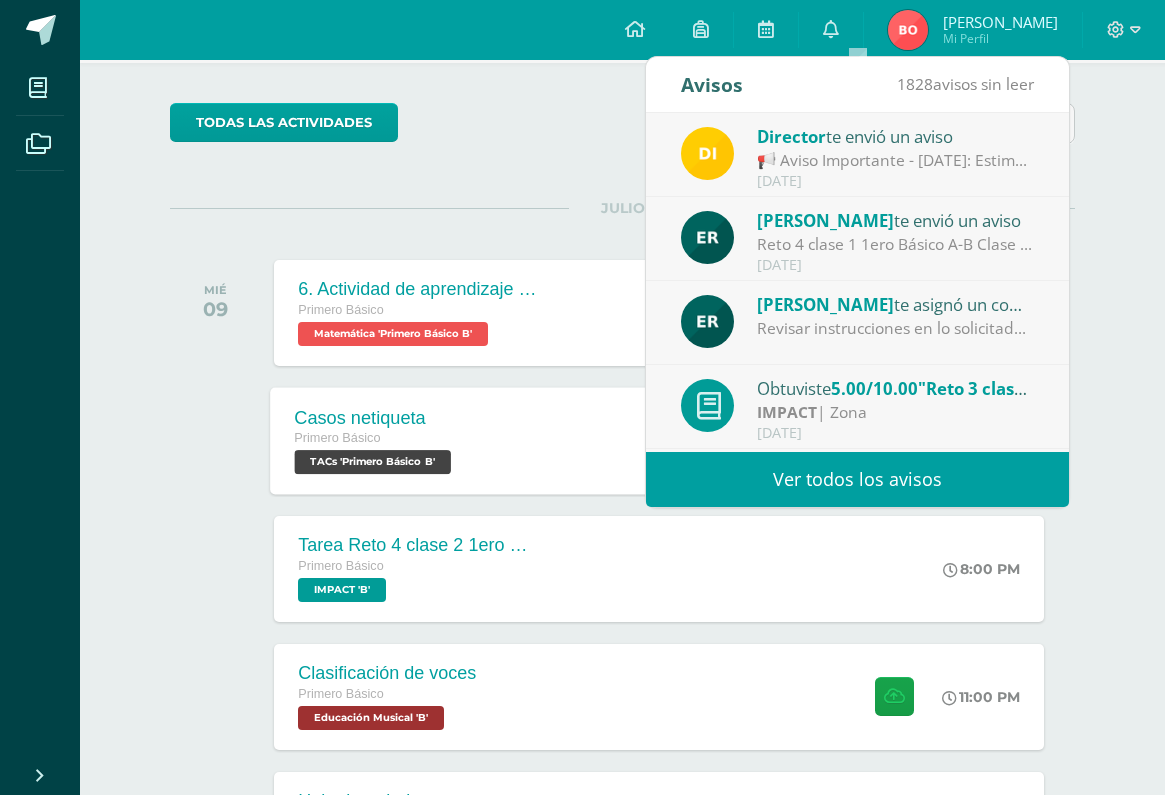 click on "[PERSON_NAME]" at bounding box center [825, 220] 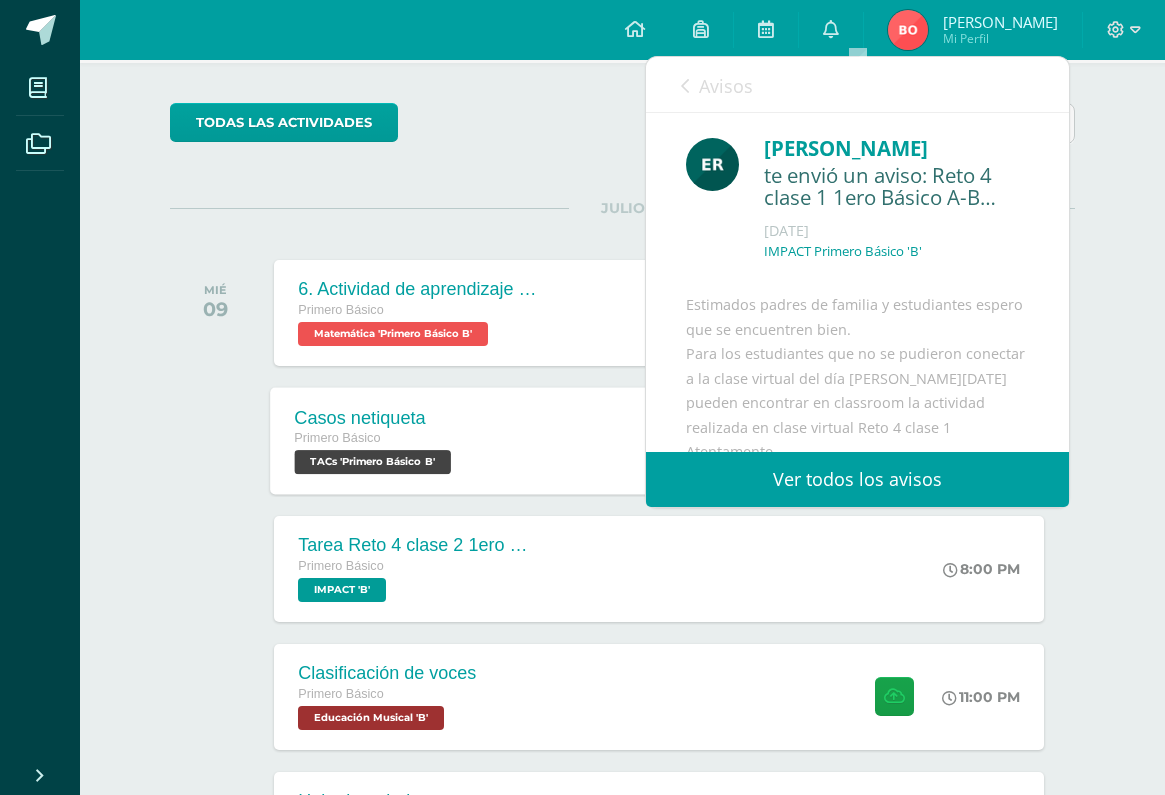 click on "Eligia Romero
te envió un aviso: Reto 4 clase 1 1ero  Básico A-B Clase virtual  Classroom miércoles 9 de julio
Julio 09
IMPACT Primero Básico 'B'" at bounding box center (892, 205) 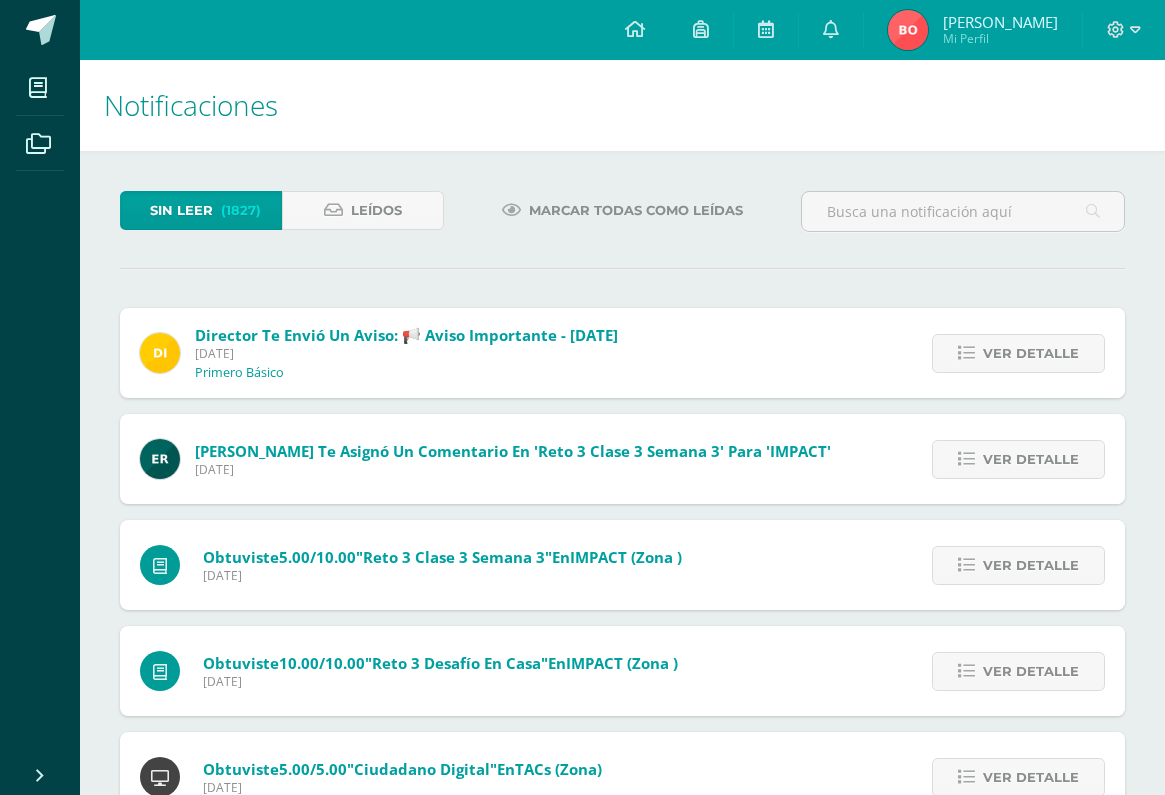 scroll, scrollTop: 46, scrollLeft: 0, axis: vertical 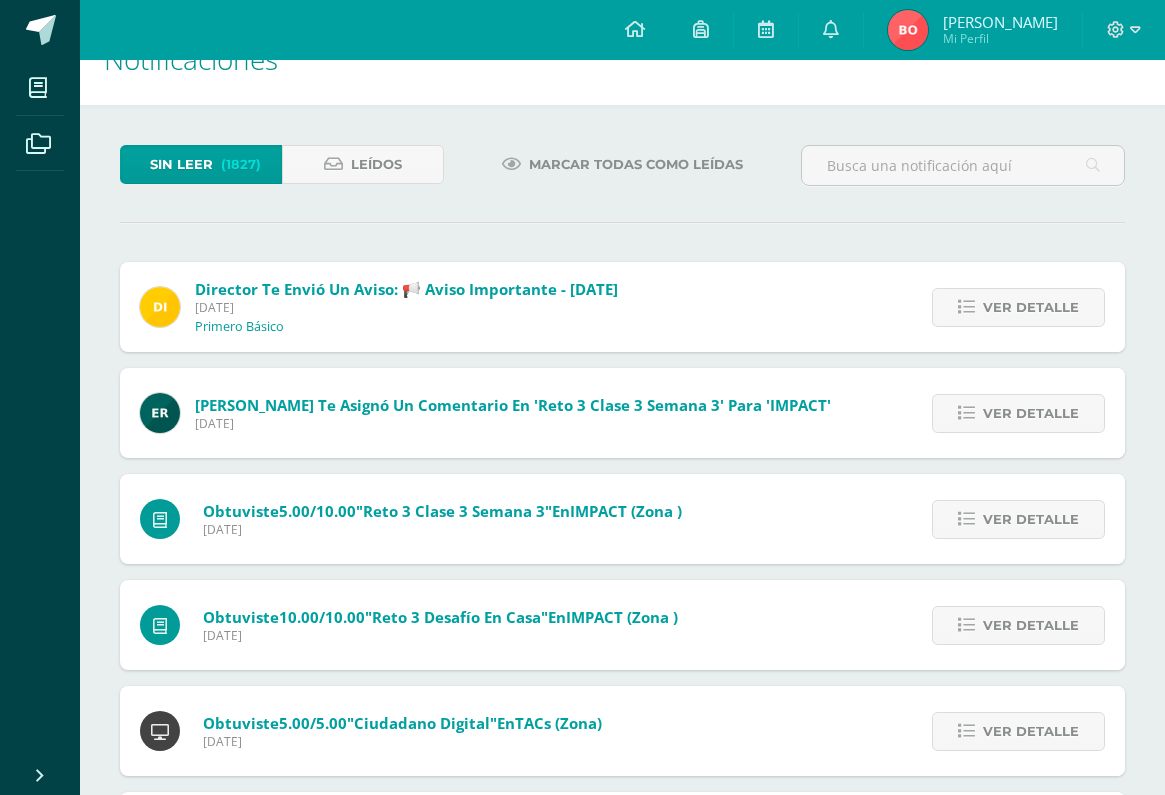 click on "Eligia Romero   te asignó un comentario en 'Reto 3 clase 3 Semana 3' para 'IMPACT'" at bounding box center (513, 405) 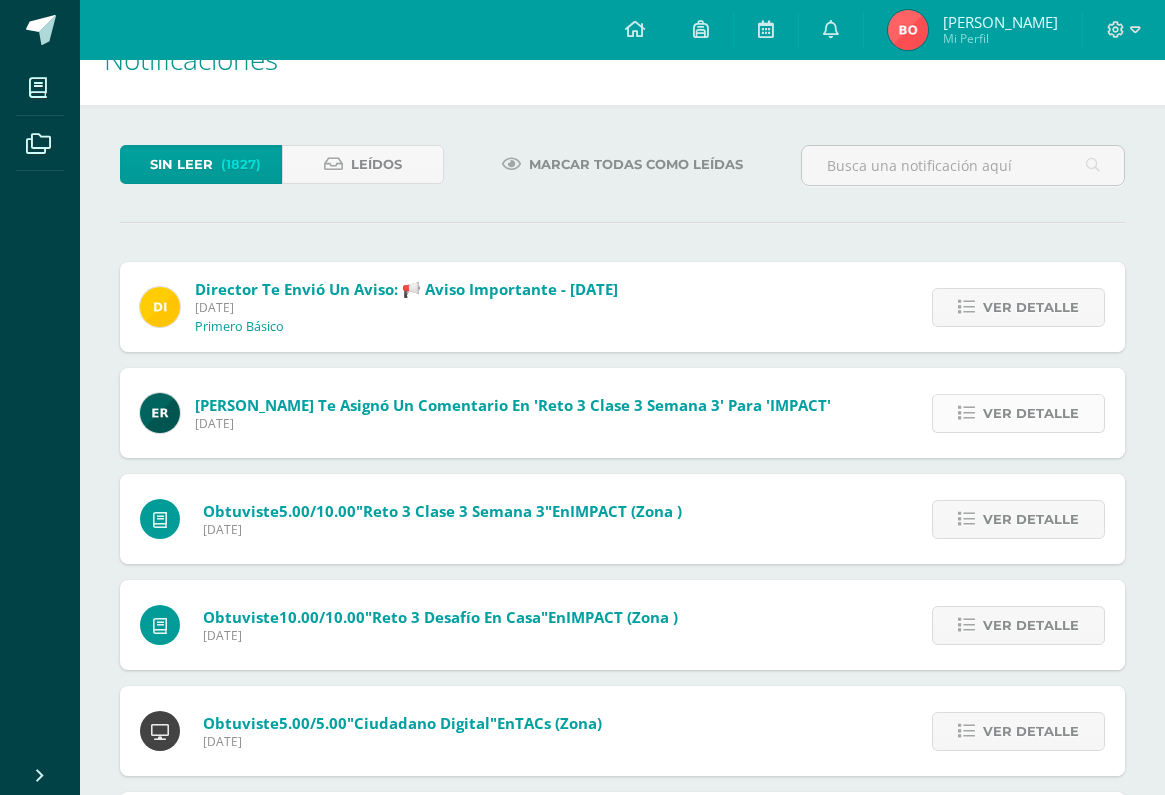 click on "Ver detalle" at bounding box center (1031, 413) 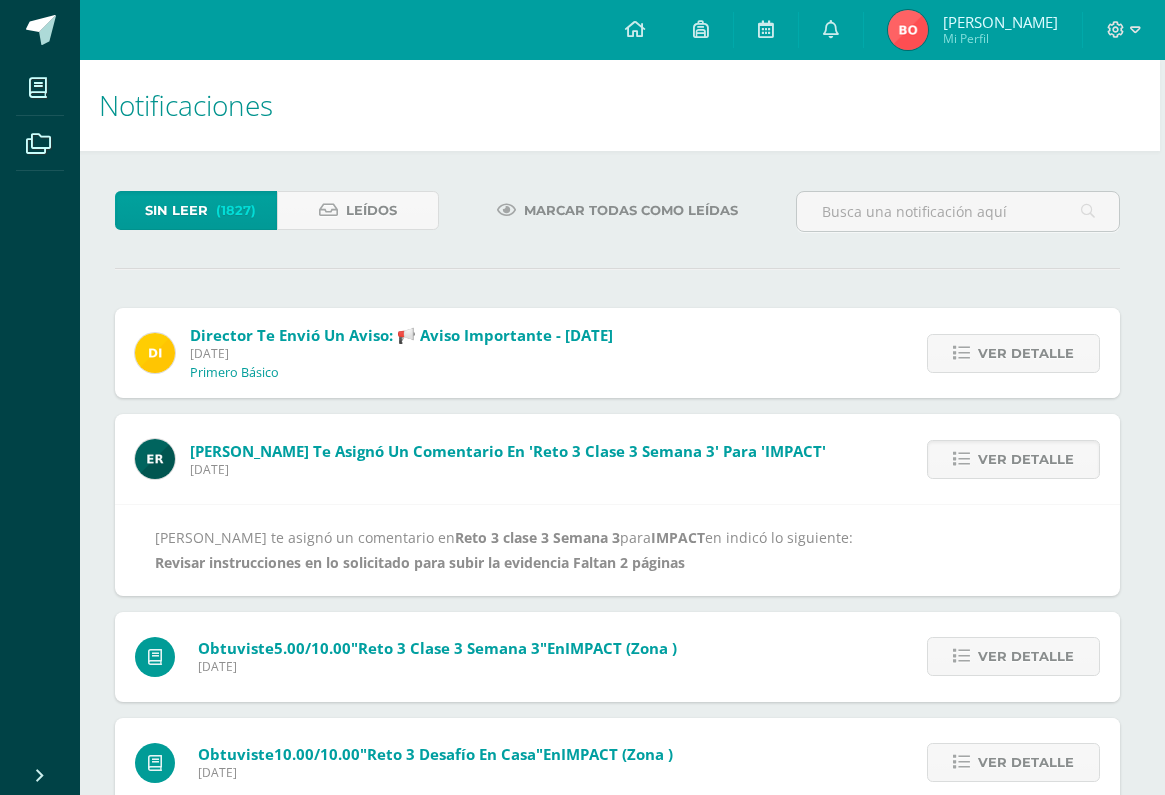 scroll, scrollTop: 0, scrollLeft: 5, axis: horizontal 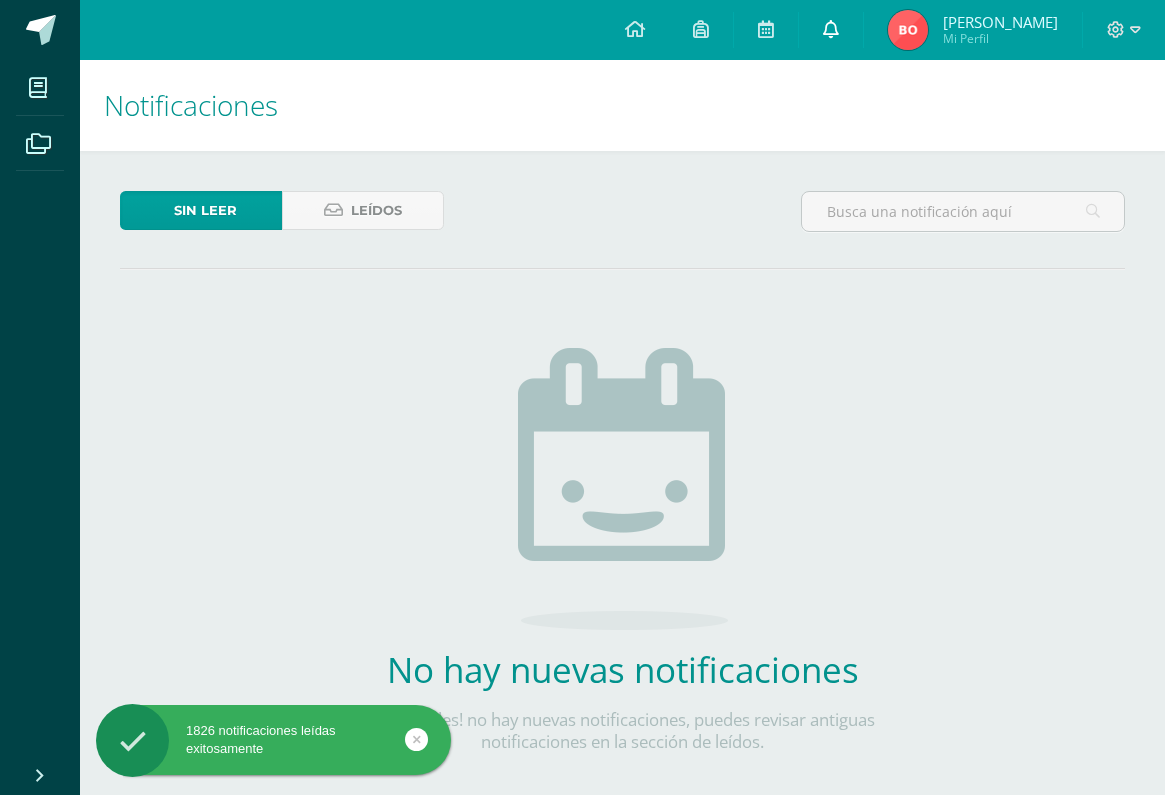 click at bounding box center [831, 29] 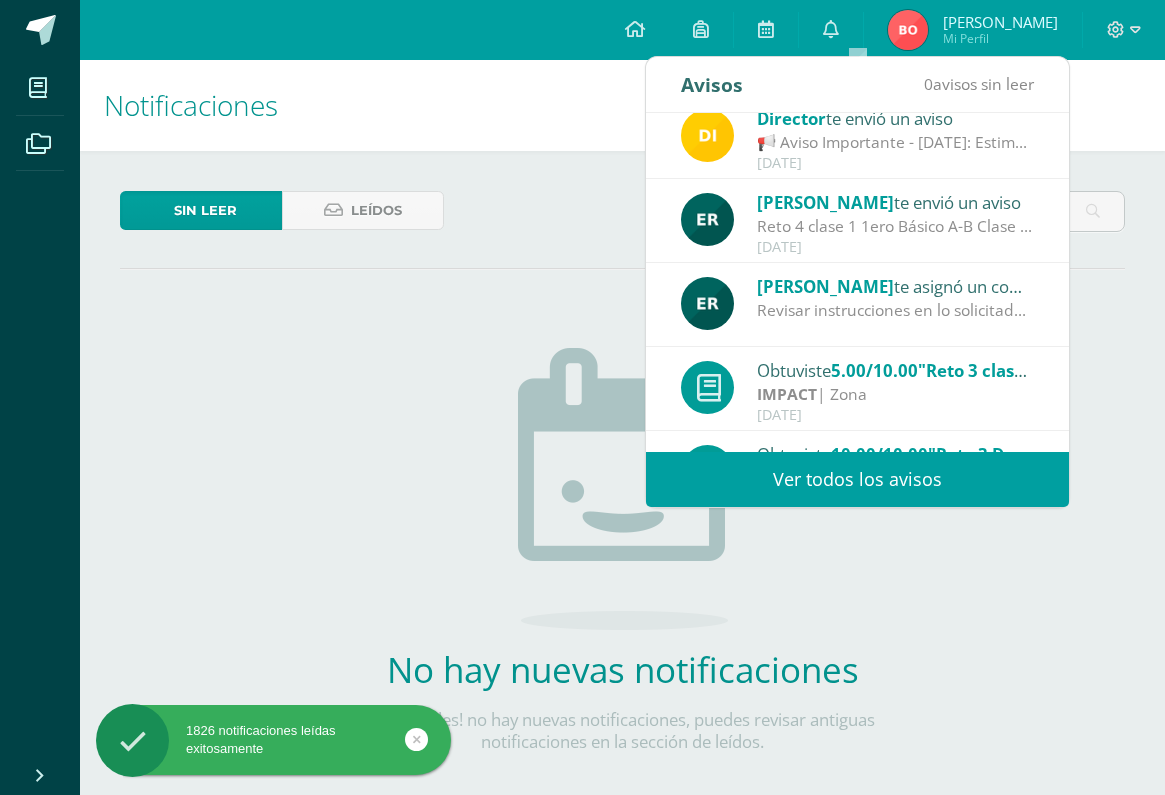 scroll, scrollTop: 19, scrollLeft: 0, axis: vertical 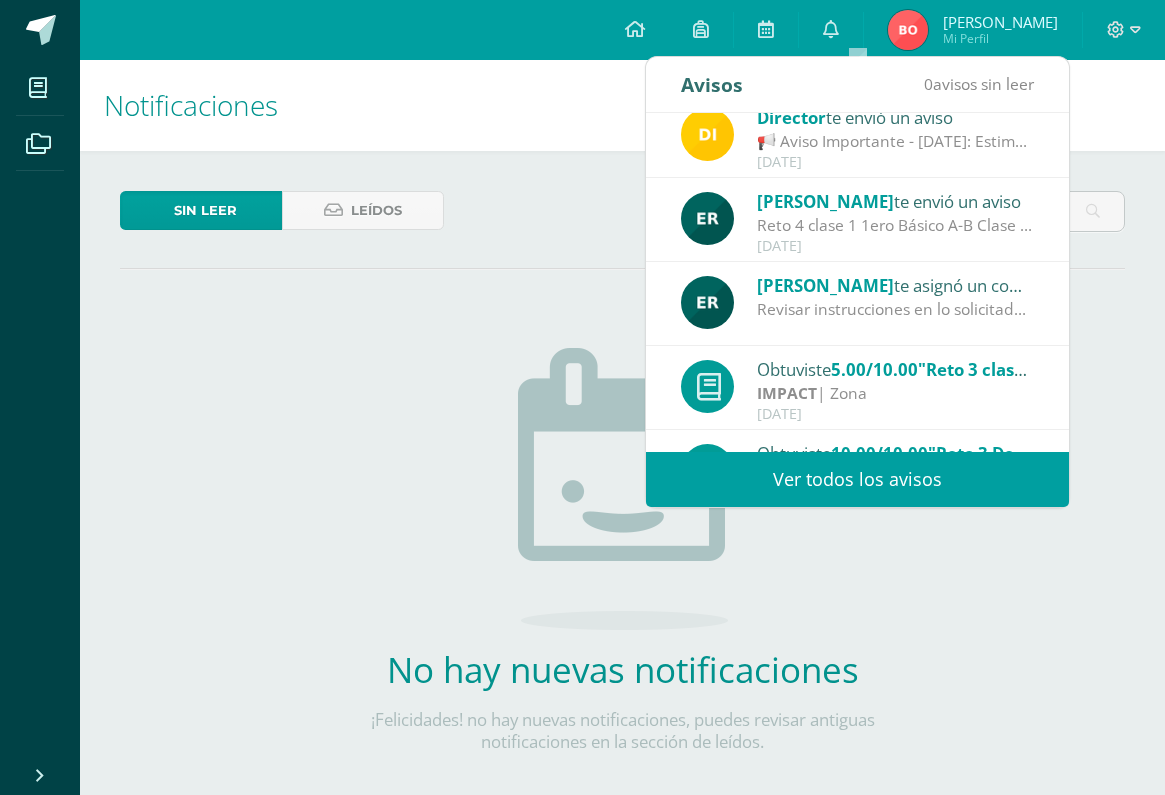 click on "[PERSON_NAME]" at bounding box center [825, 201] 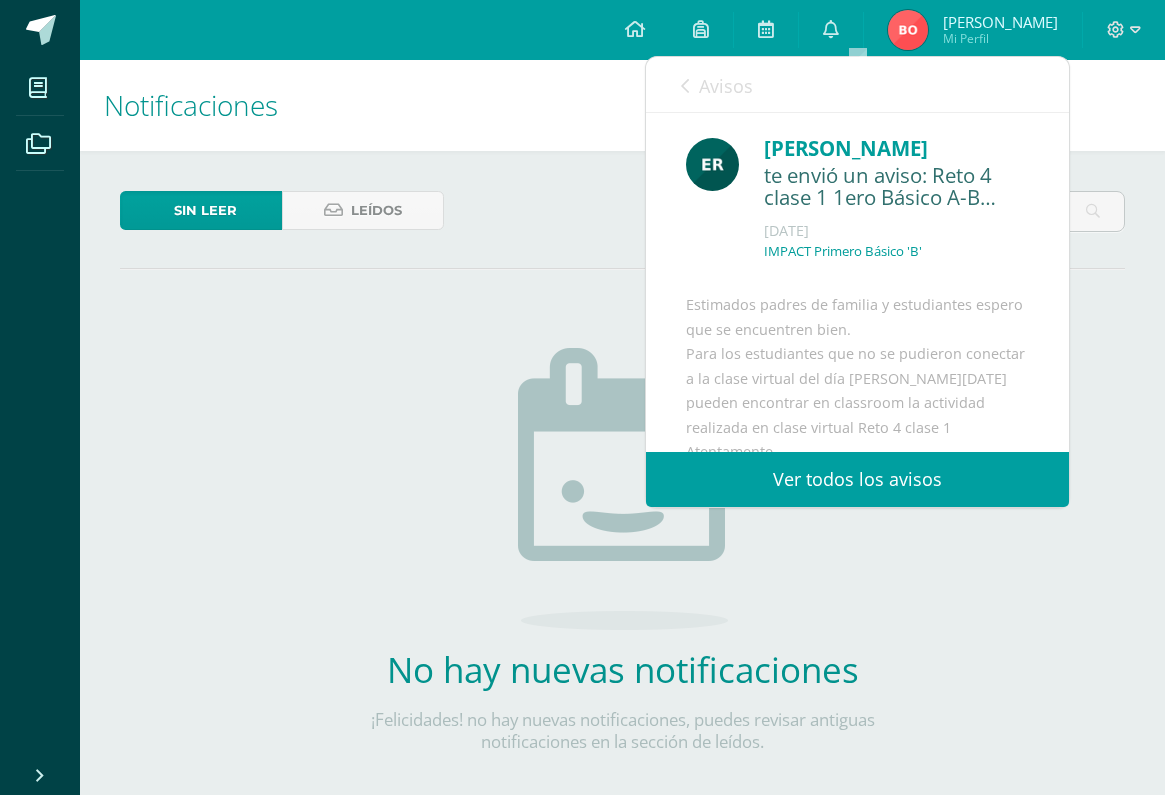 click on "te envió un aviso: Reto 4 clase 1 1ero  Básico A-B Clase virtual  Classroom miércoles 9 de julio" at bounding box center [896, 187] 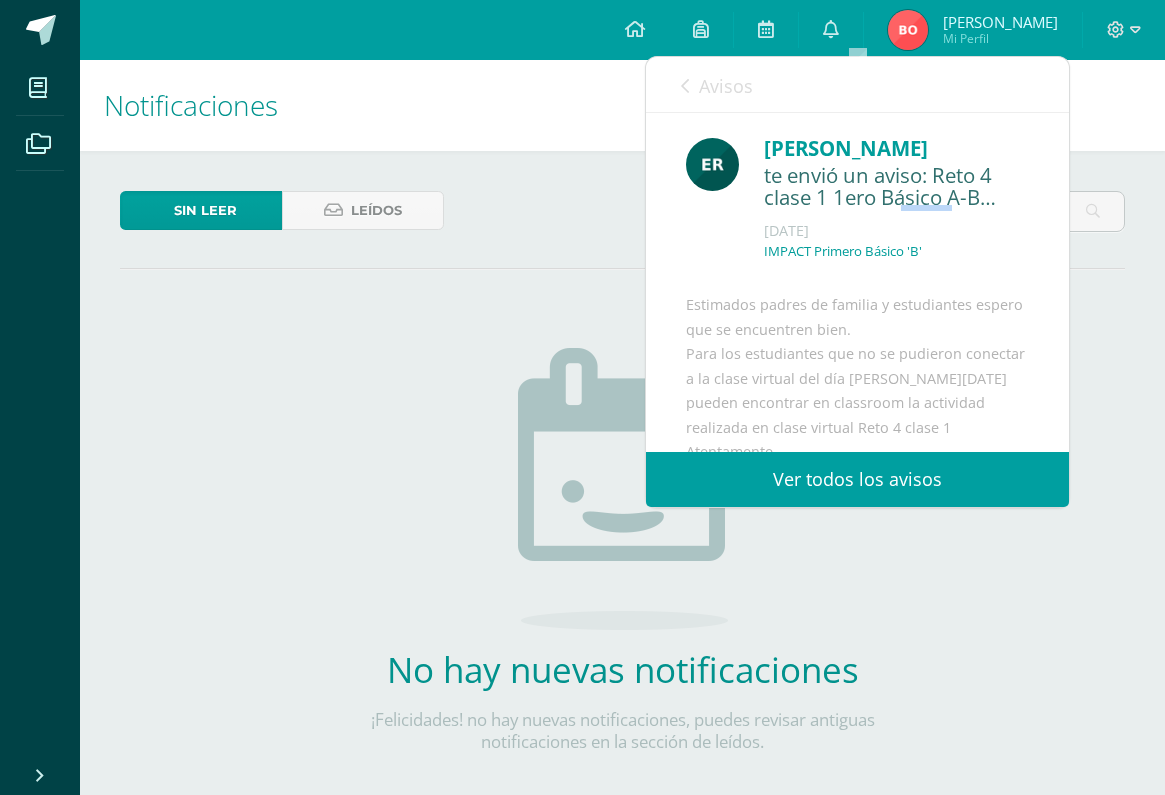 click on "te envió un aviso: Reto 4 clase 1 1ero  Básico A-B Clase virtual  Classroom miércoles 9 de julio" at bounding box center [896, 187] 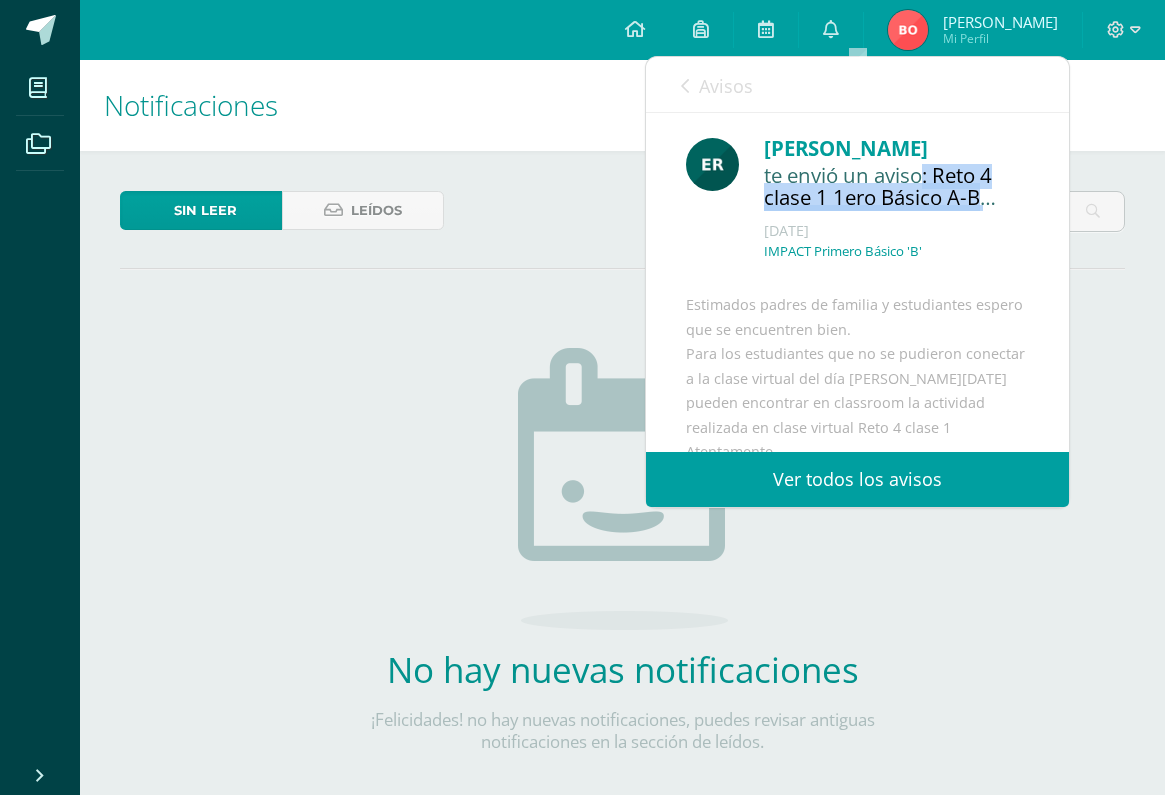 click on "te envió un aviso: Reto 4 clase 1 1ero  Básico A-B Clase virtual  Classroom miércoles 9 de julio" at bounding box center (896, 187) 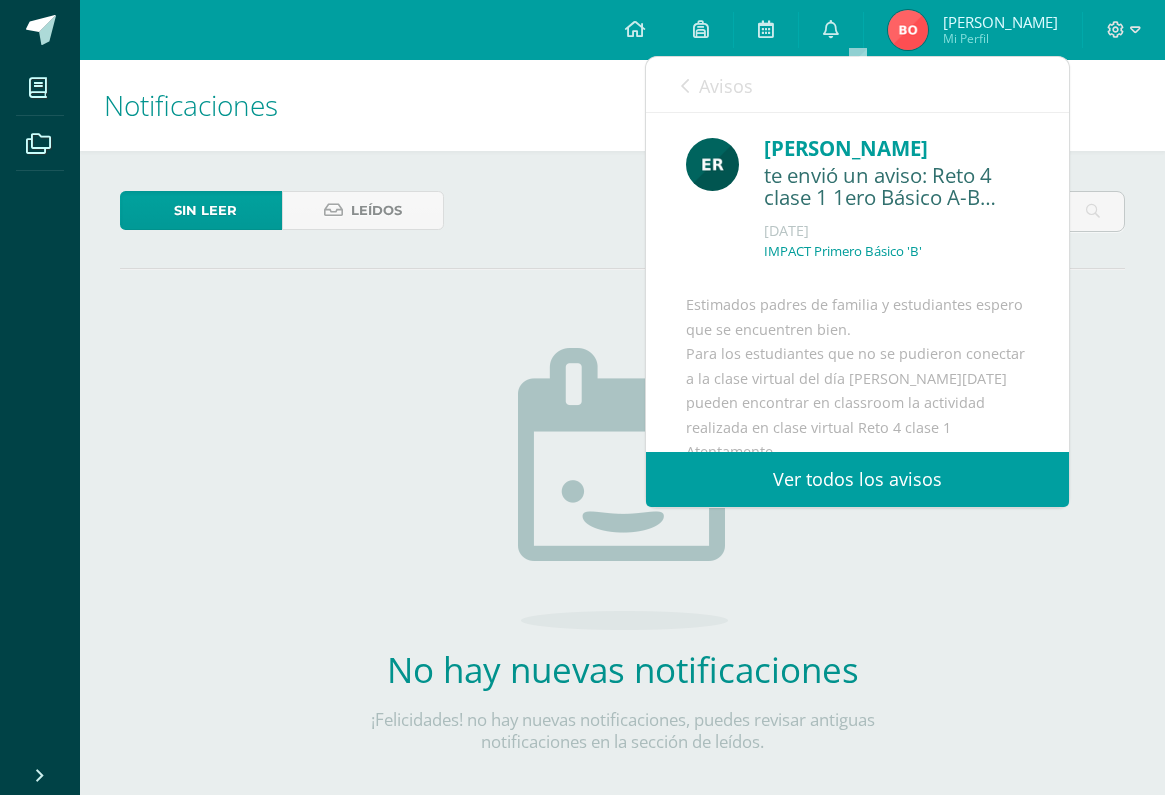 click on "Eligia Romero
te envió un aviso: Reto 4 clase 1 1ero  Básico A-B Clase virtual  Classroom miércoles 9 de julio
Julio 09
IMPACT Primero Básico 'B'" at bounding box center (857, 205) 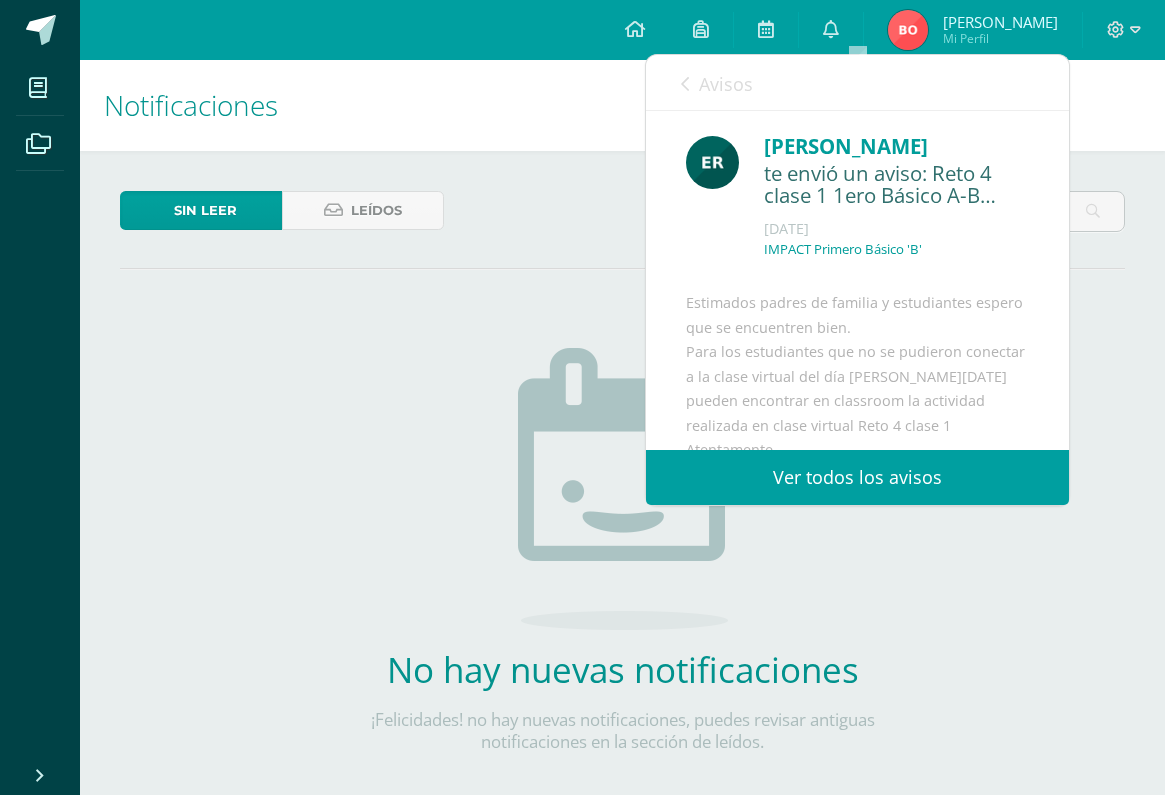 scroll, scrollTop: 0, scrollLeft: 0, axis: both 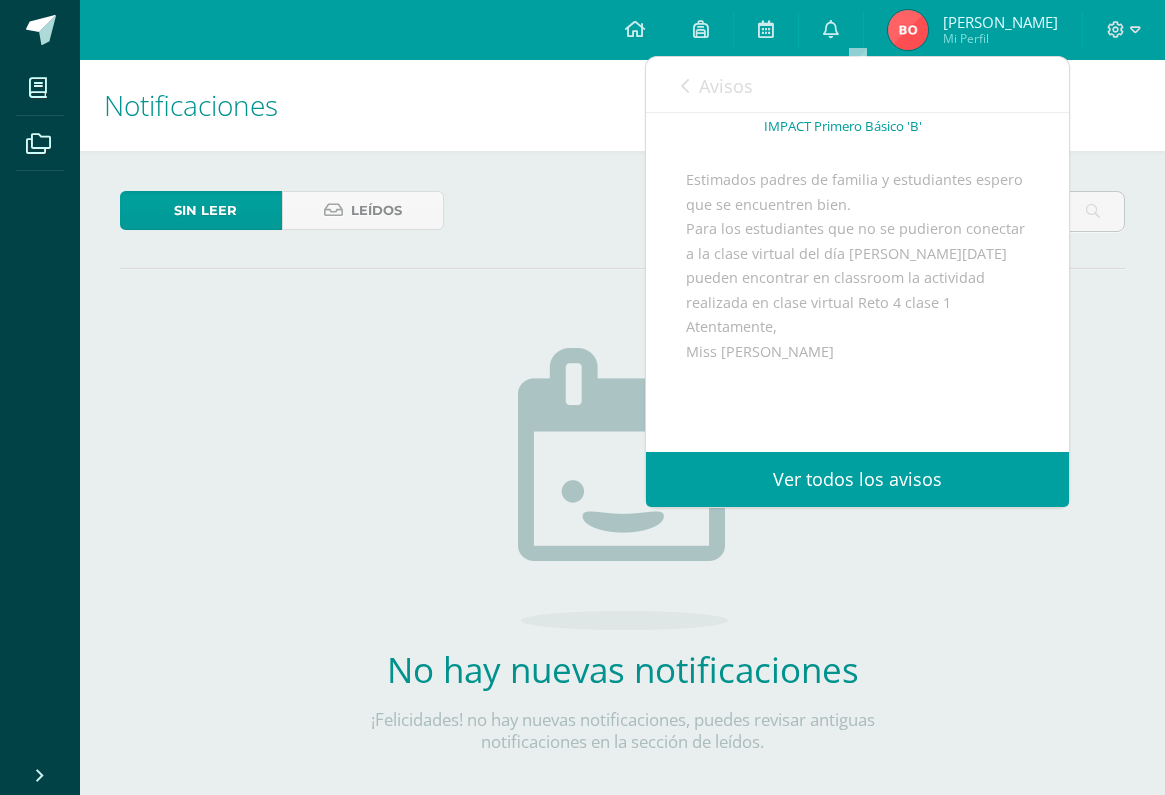 click at bounding box center (685, 86) 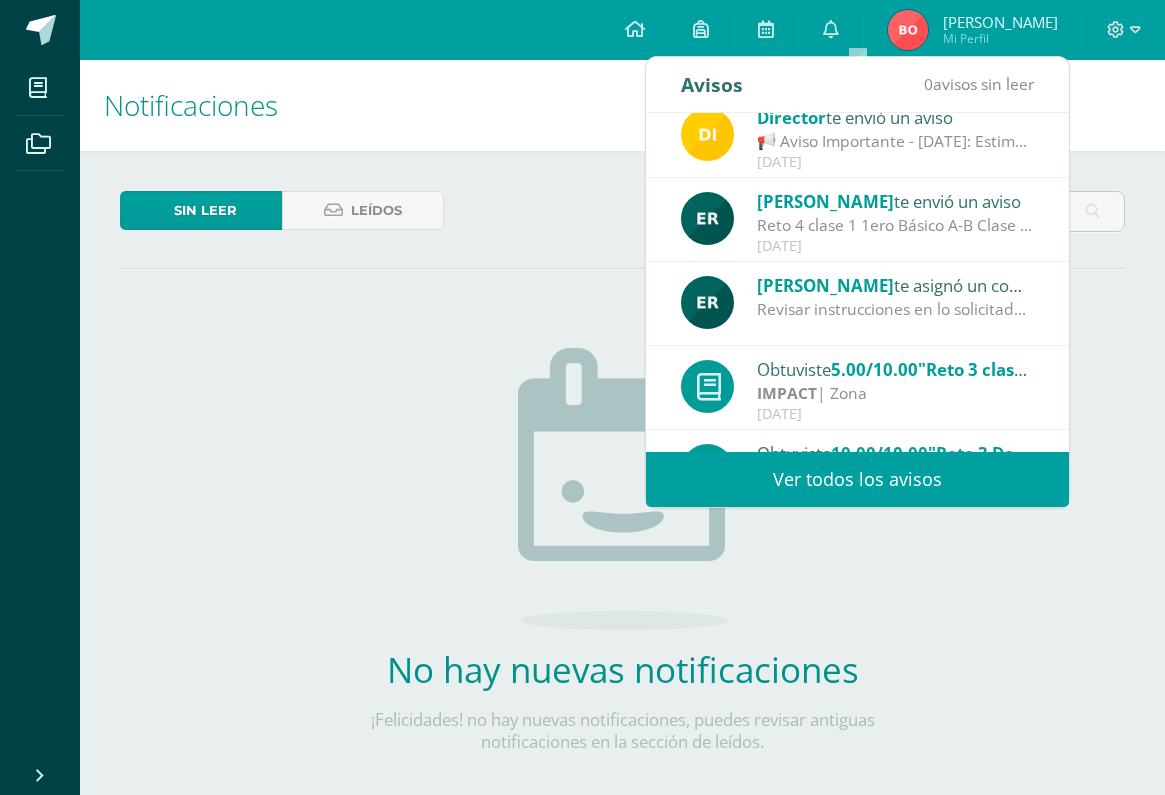 click on "Revisar instrucciones en lo solicitado para subir la evidencia
Faltan 2 páginas" at bounding box center (896, 309) 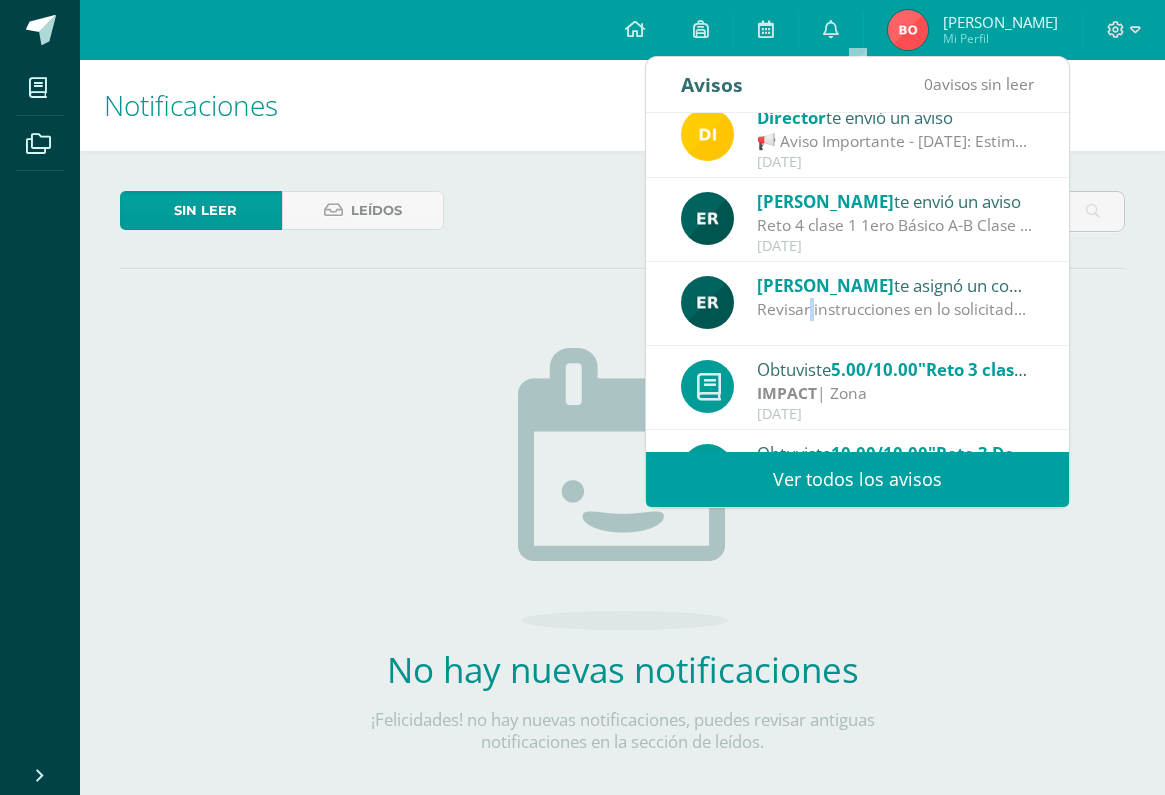 click on "Revisar instrucciones en lo solicitado para subir la evidencia
Faltan 2 páginas" at bounding box center [896, 309] 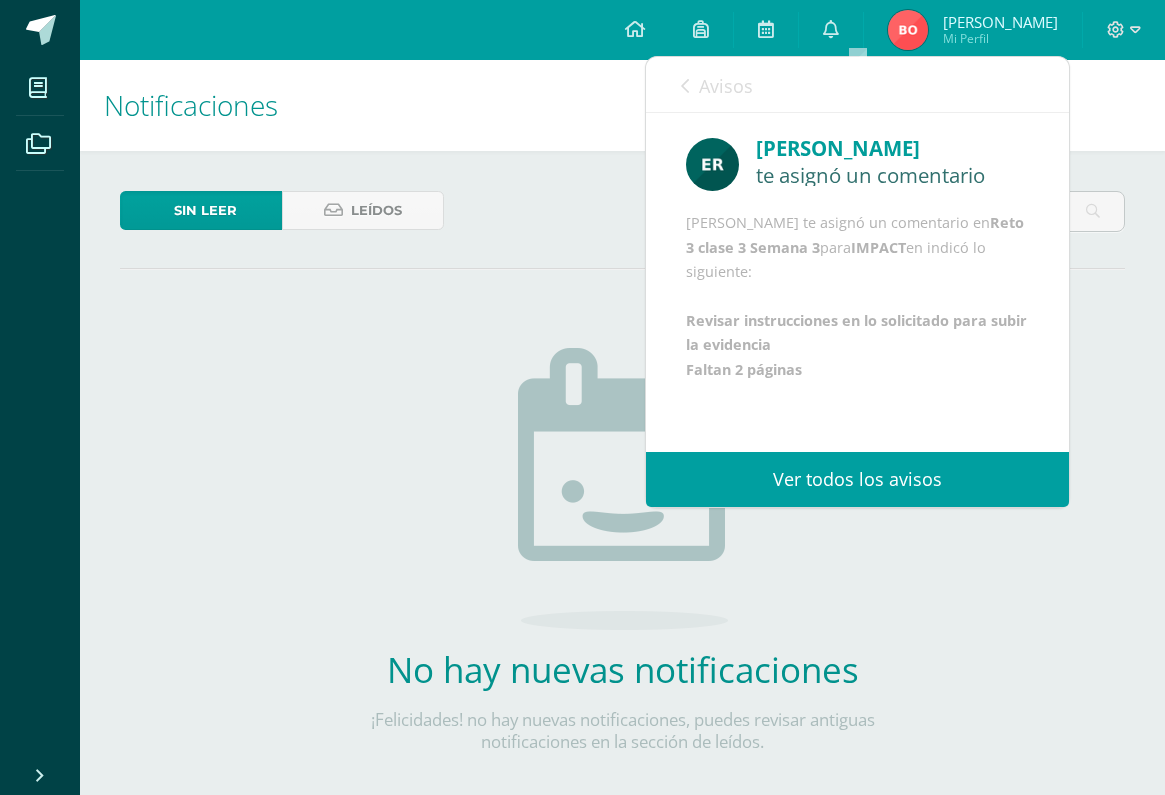 scroll, scrollTop: 42, scrollLeft: 0, axis: vertical 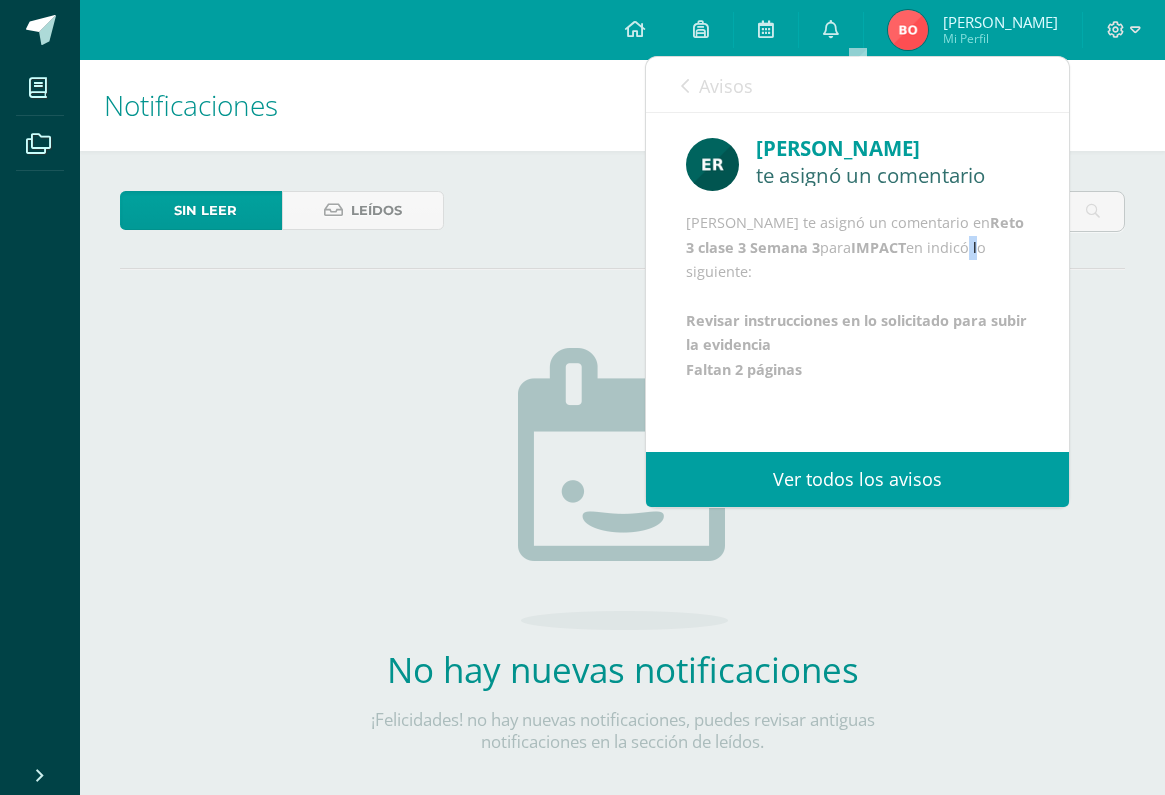 click on "Eligia Romero te asignó un comentario en
Reto 3 clase 3 Semana 3  para
IMPACT
en indicó lo siguiente:
Revisar instrucciones en lo solicitado para subir la evidencia
Faltan 2 páginas" at bounding box center [857, 296] 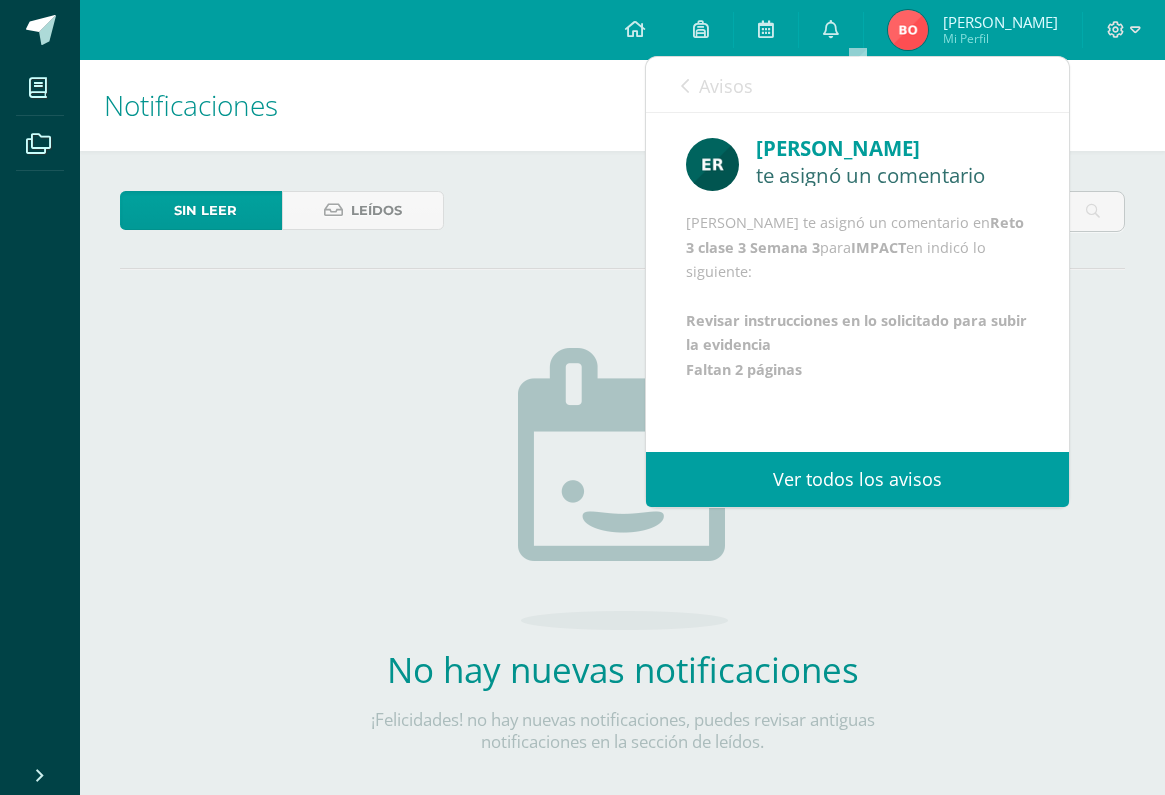 click on "Eligia Romero te asignó un comentario en
Reto 3 clase 3 Semana 3  para
IMPACT
en indicó lo siguiente:
Revisar instrucciones en lo solicitado para subir la evidencia
Faltan 2 páginas" at bounding box center (857, 296) 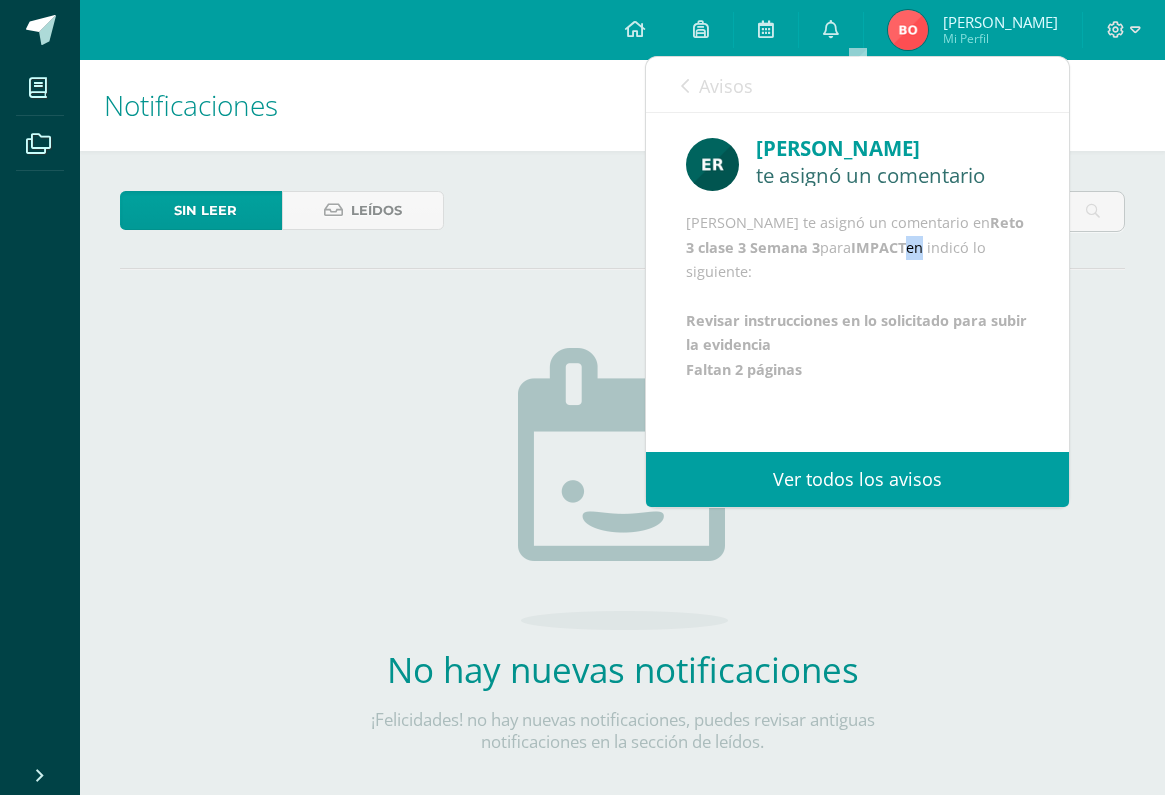 click on "Eligia Romero te asignó un comentario en
Reto 3 clase 3 Semana 3  para
IMPACT
en indicó lo siguiente:
Revisar instrucciones en lo solicitado para subir la evidencia
Faltan 2 páginas" at bounding box center (857, 296) 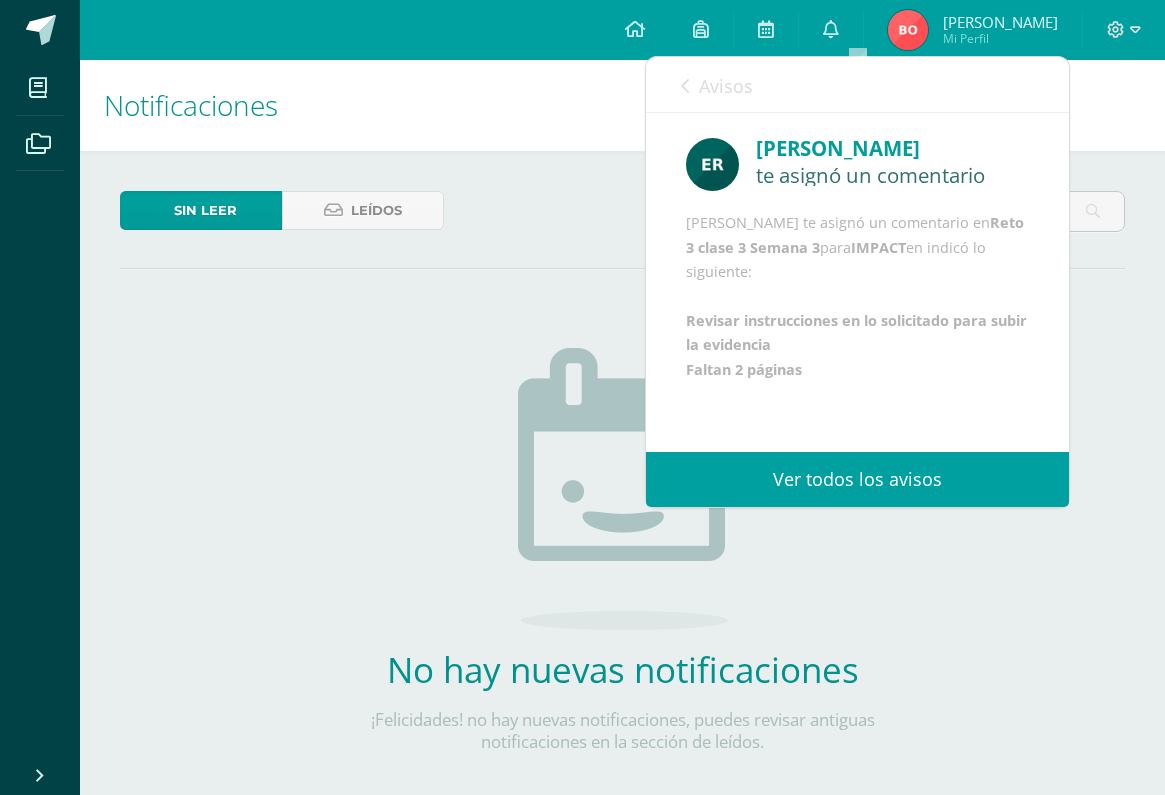 click on "Eligia Romero te asignó un comentario en
Reto 3 clase 3 Semana 3  para
IMPACT
en indicó lo siguiente:
Revisar instrucciones en lo solicitado para subir la evidencia
Faltan 2 páginas" at bounding box center (857, 296) 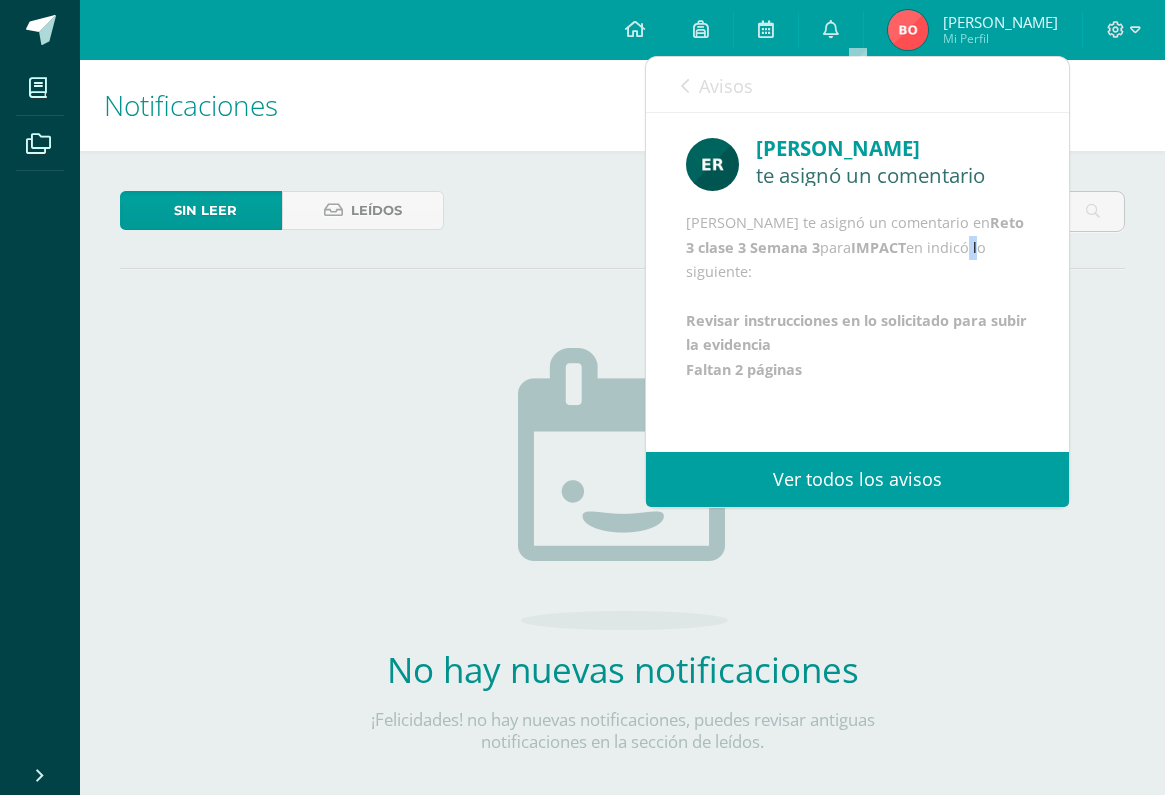 click on "Eligia Romero te asignó un comentario en
Reto 3 clase 3 Semana 3  para
IMPACT
en indicó lo siguiente:
Revisar instrucciones en lo solicitado para subir la evidencia
Faltan 2 páginas" at bounding box center (857, 296) 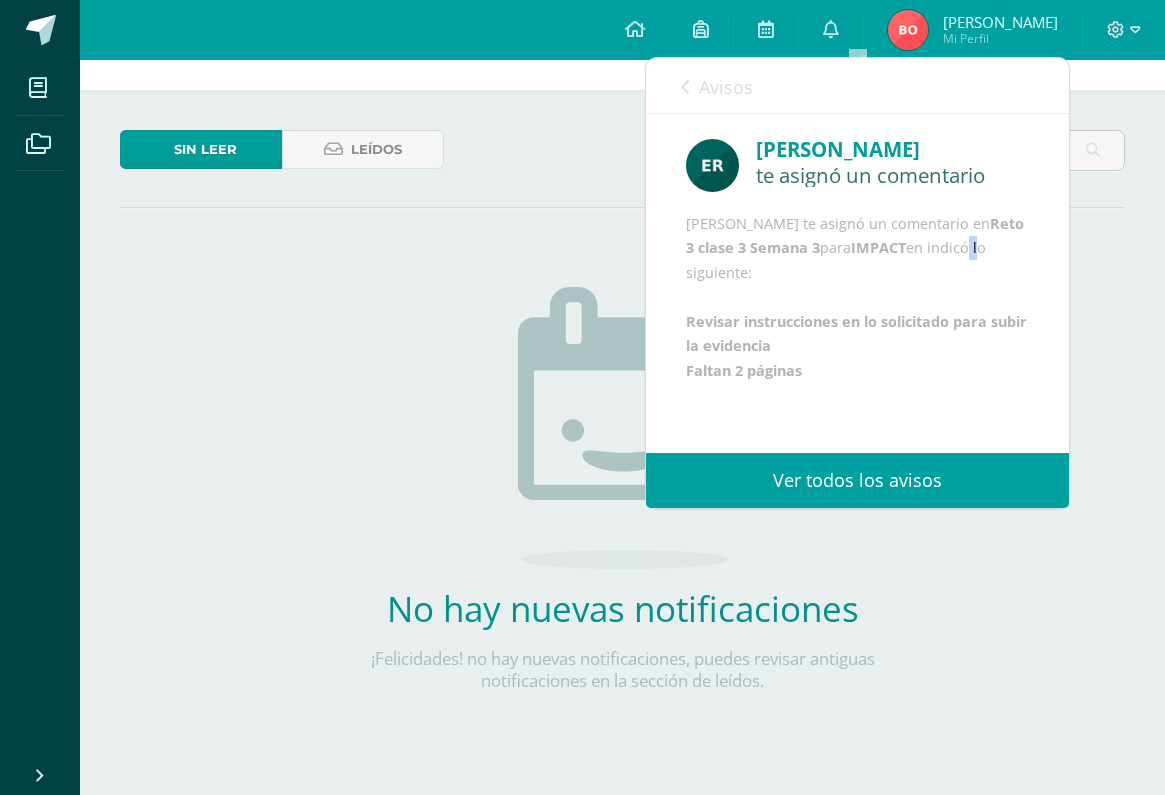 scroll, scrollTop: 60, scrollLeft: 0, axis: vertical 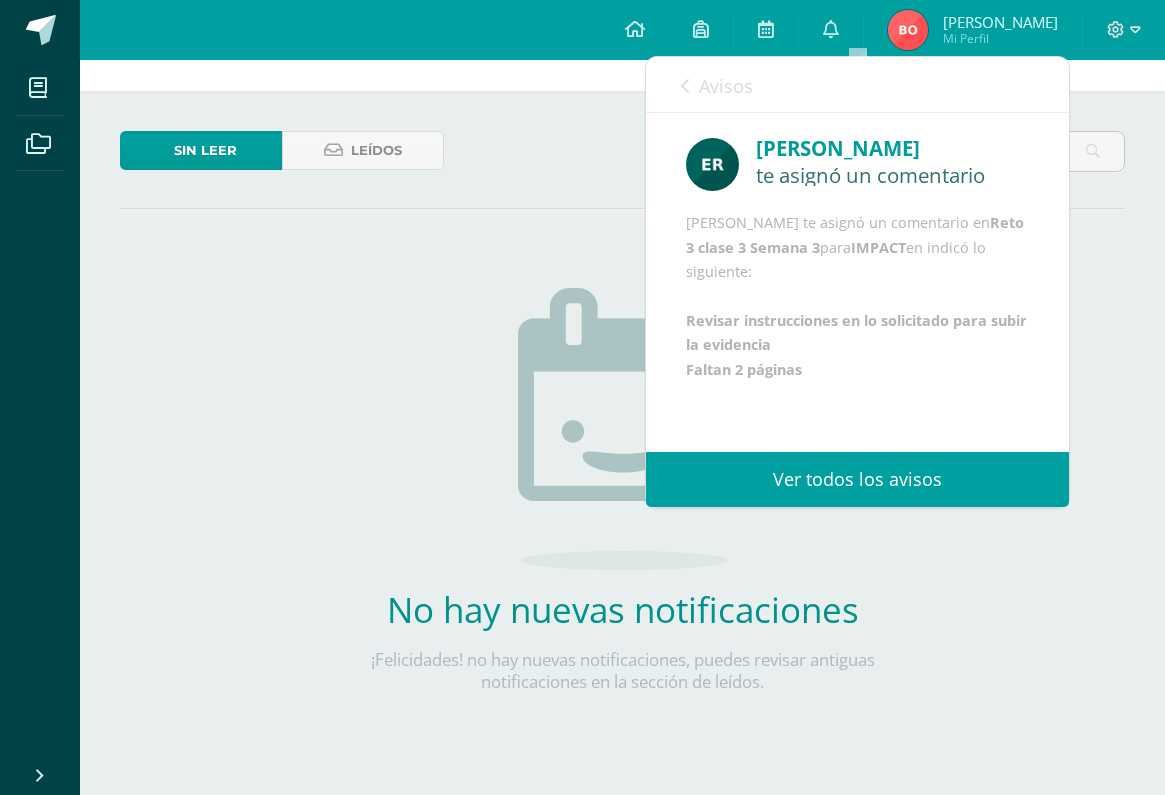 click on "Avisos 0  avisos sin leer
Avisos" at bounding box center [857, 85] 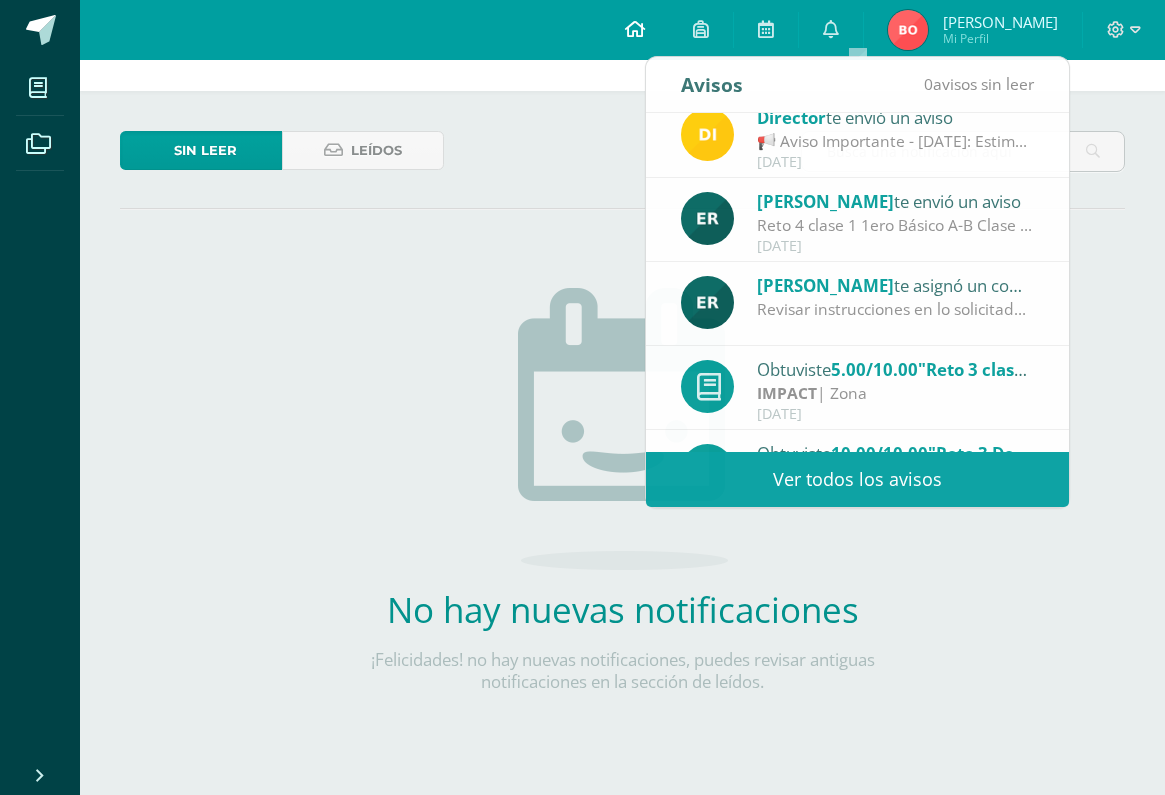 click at bounding box center (635, 29) 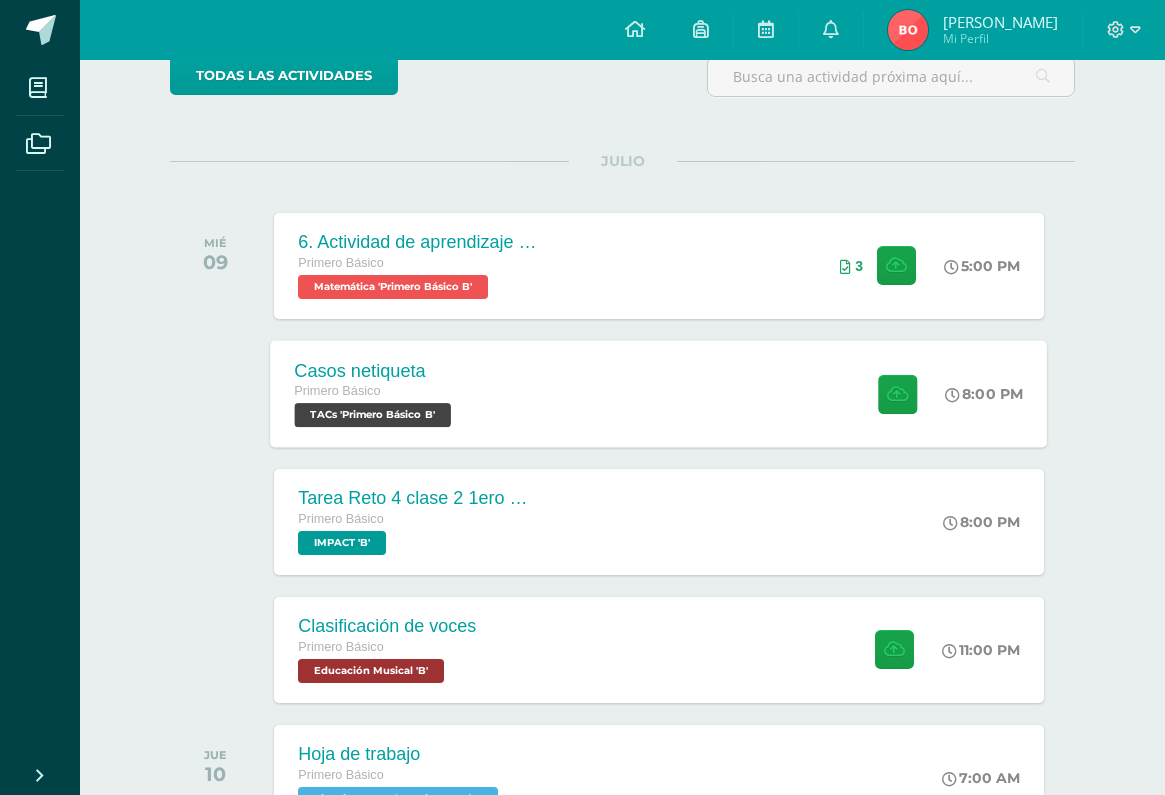 scroll, scrollTop: 190, scrollLeft: 0, axis: vertical 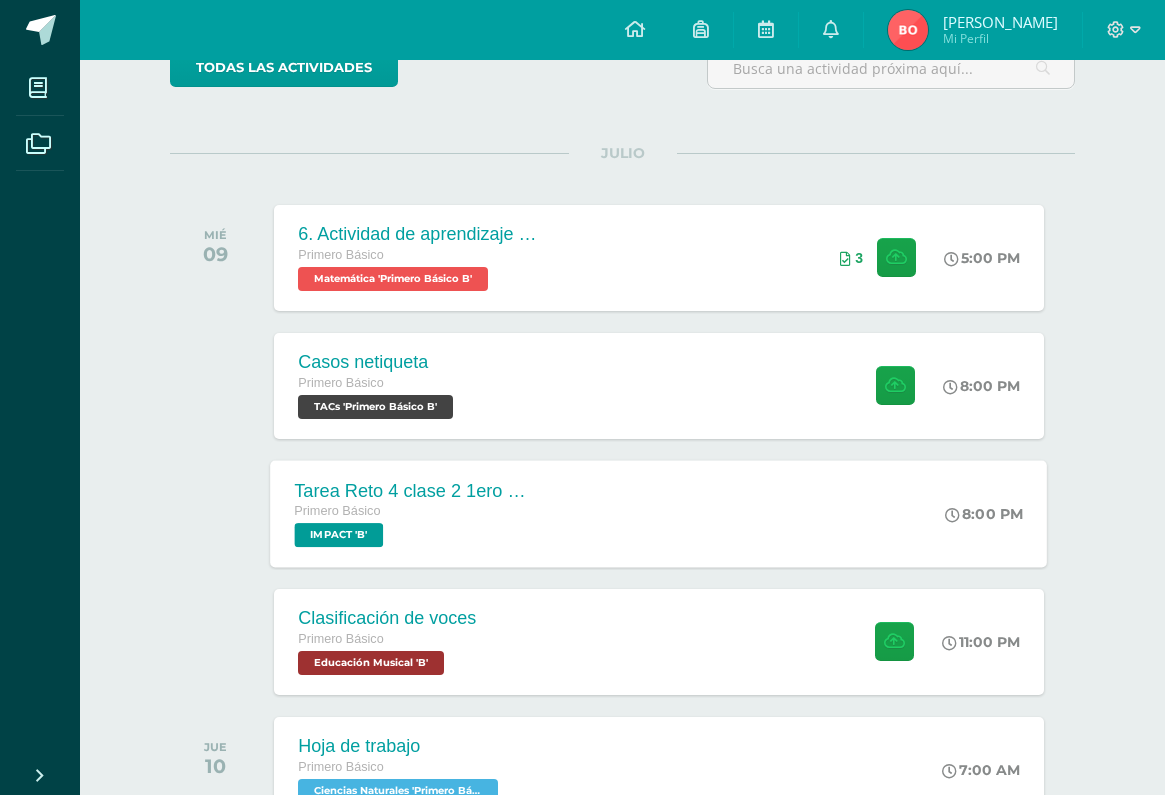 click on "Primero Básico" at bounding box center [416, 512] 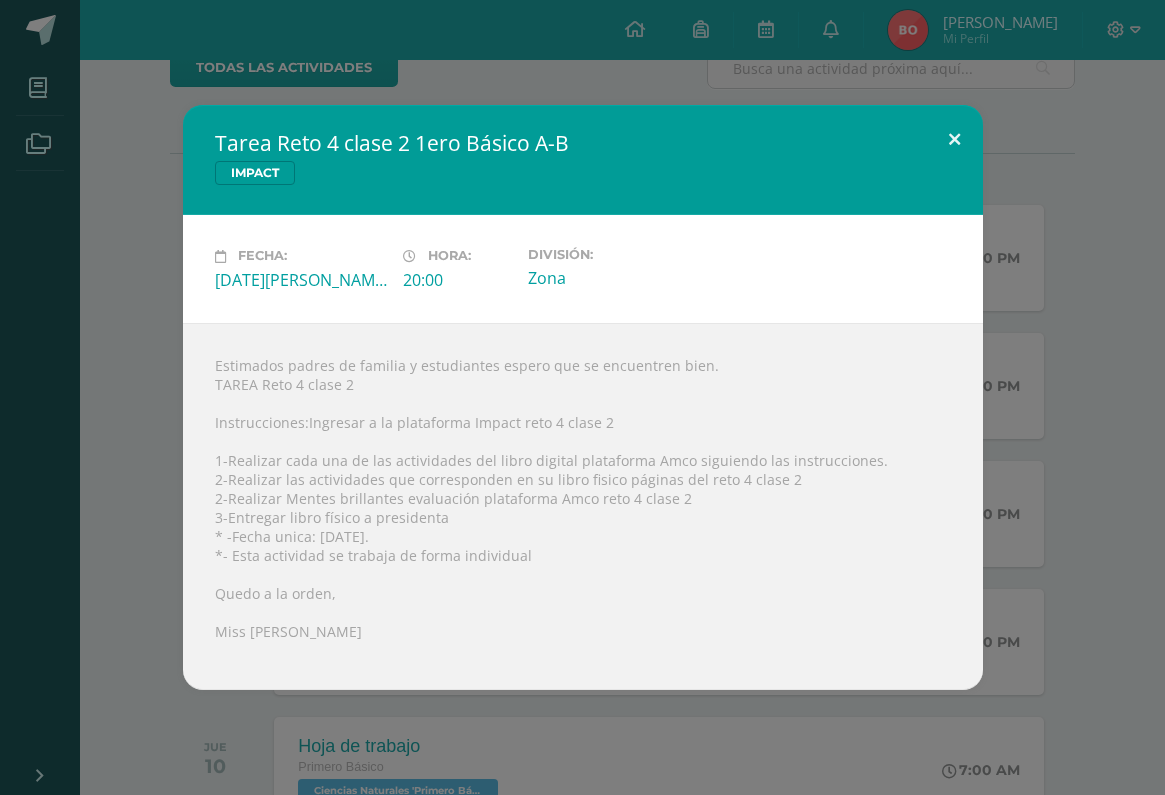 click at bounding box center (954, 139) 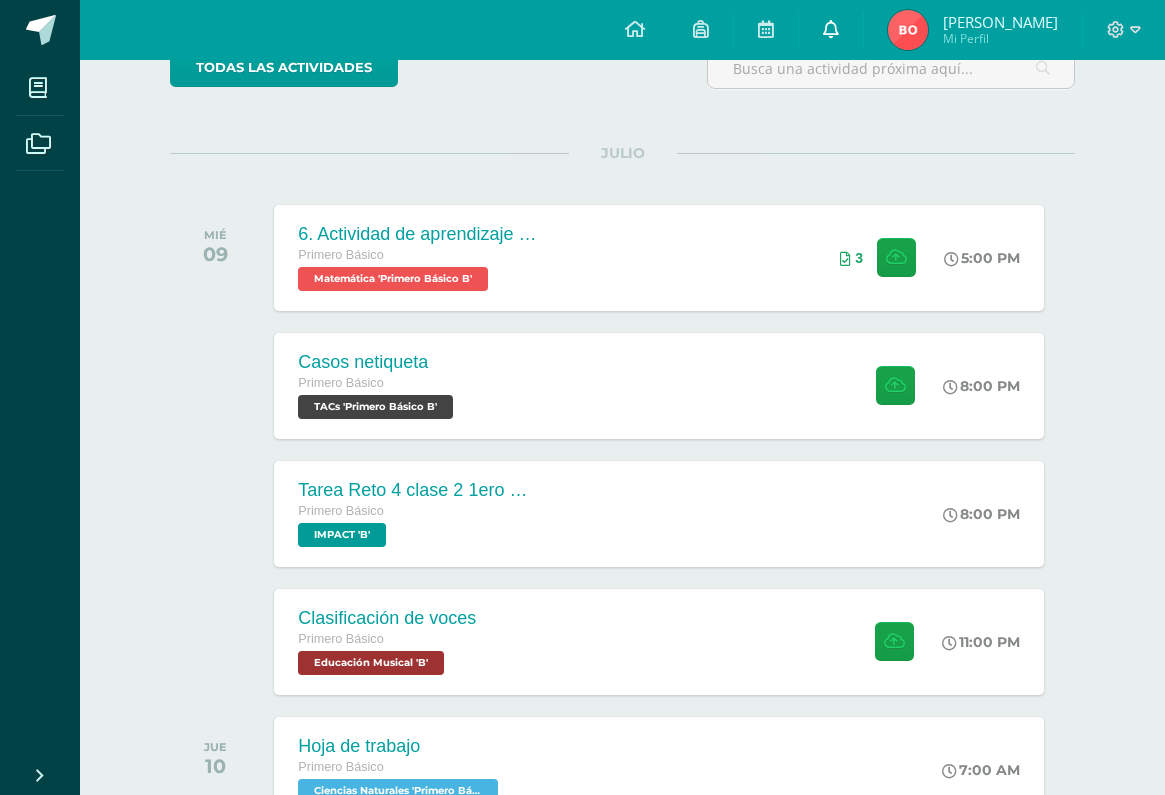 click at bounding box center [831, 30] 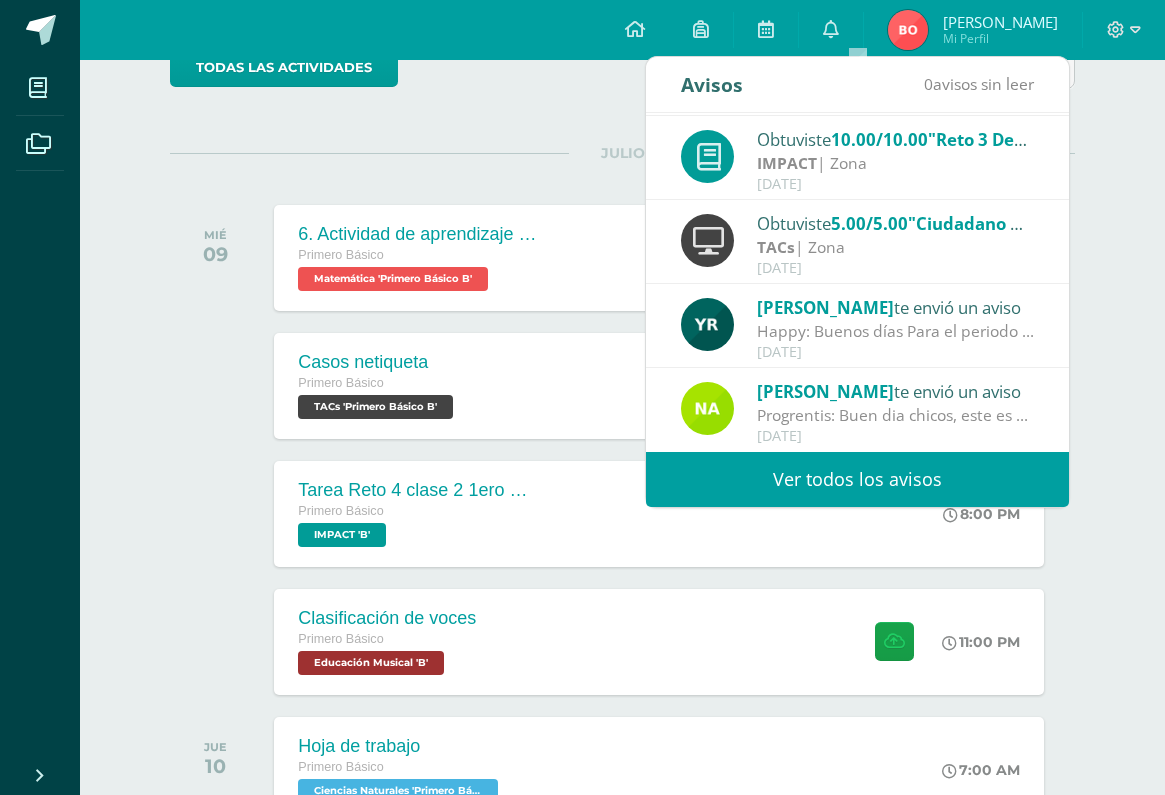 scroll, scrollTop: 333, scrollLeft: 0, axis: vertical 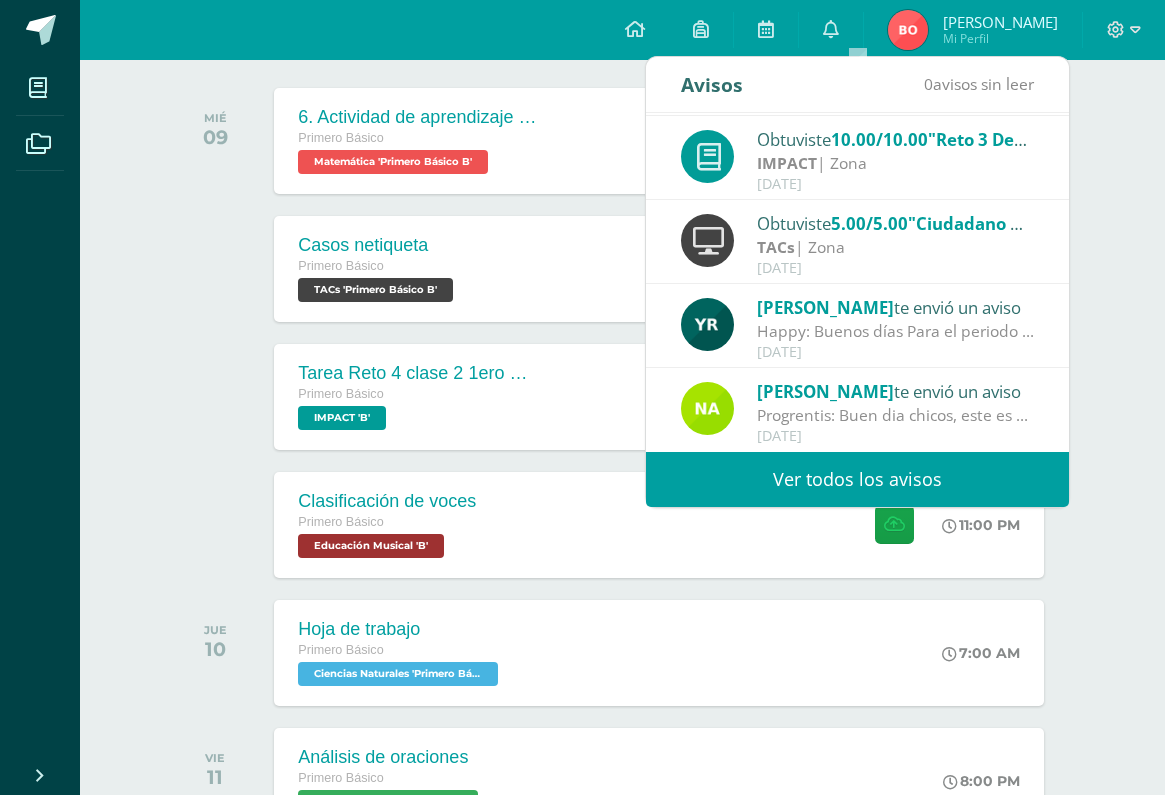 click on "Ver todos los avisos" at bounding box center [857, 479] 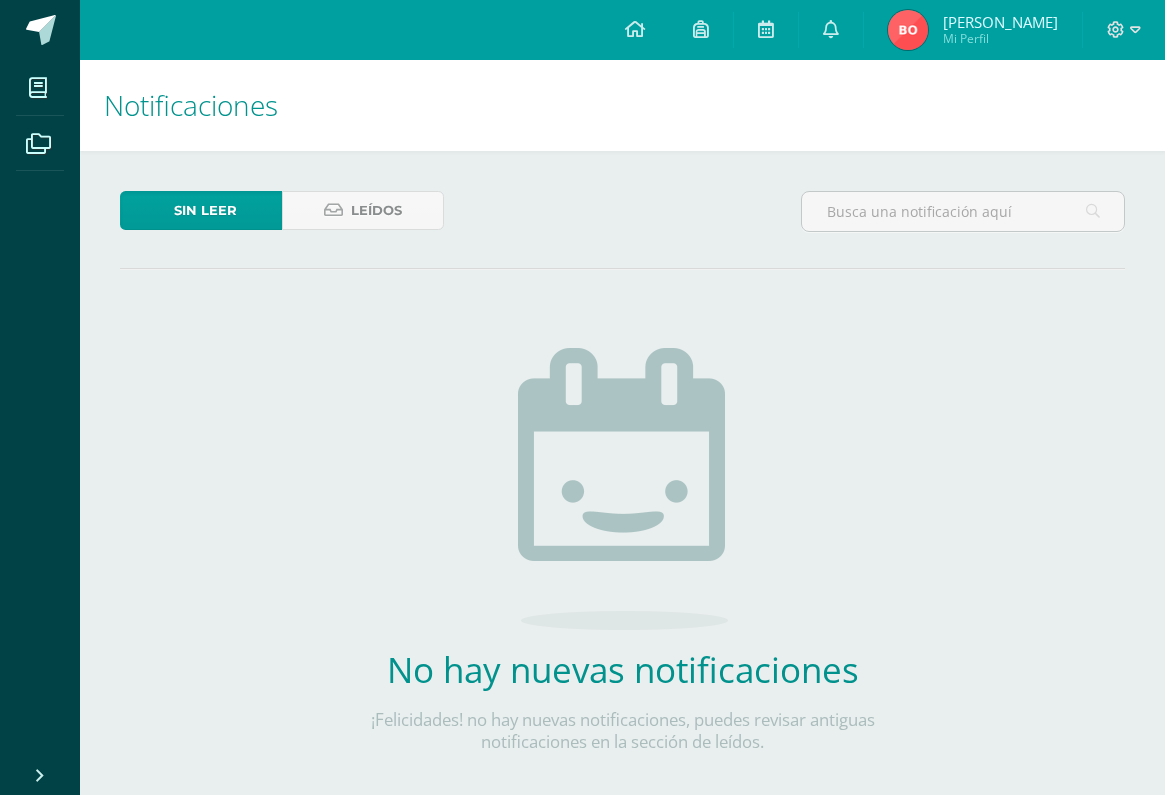 scroll, scrollTop: 0, scrollLeft: 0, axis: both 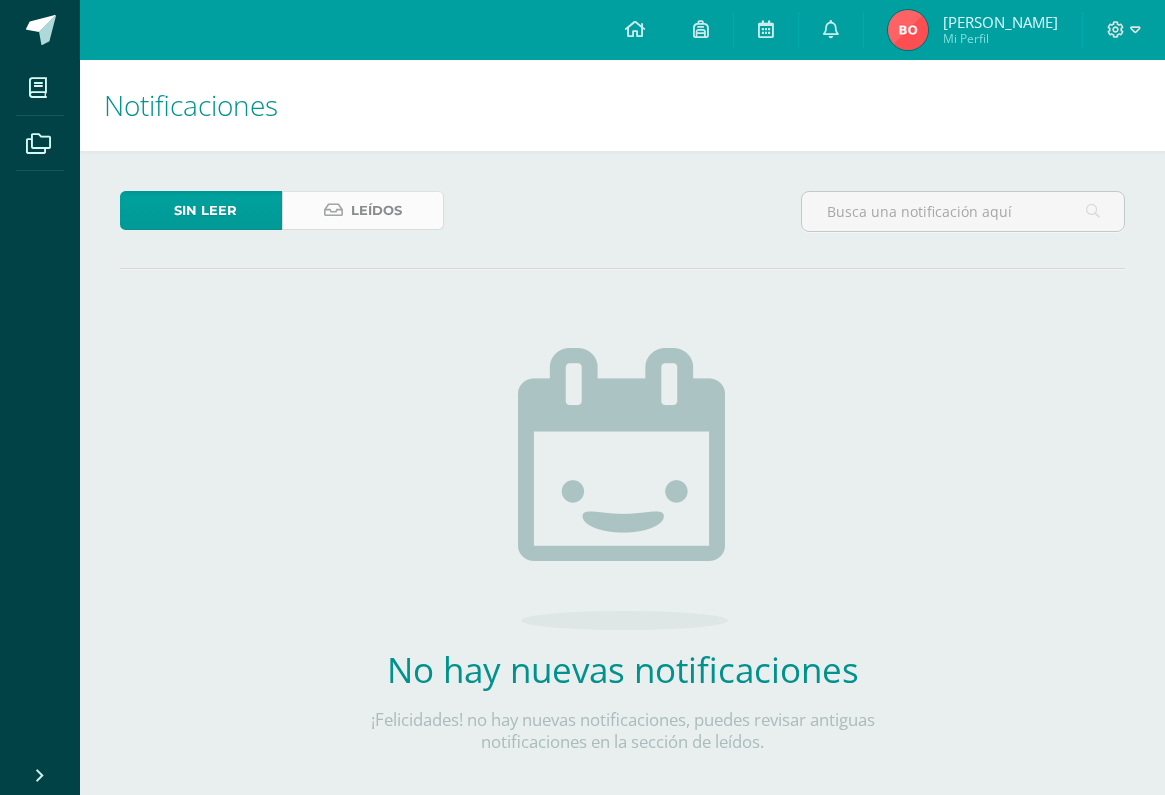 click at bounding box center [333, 210] 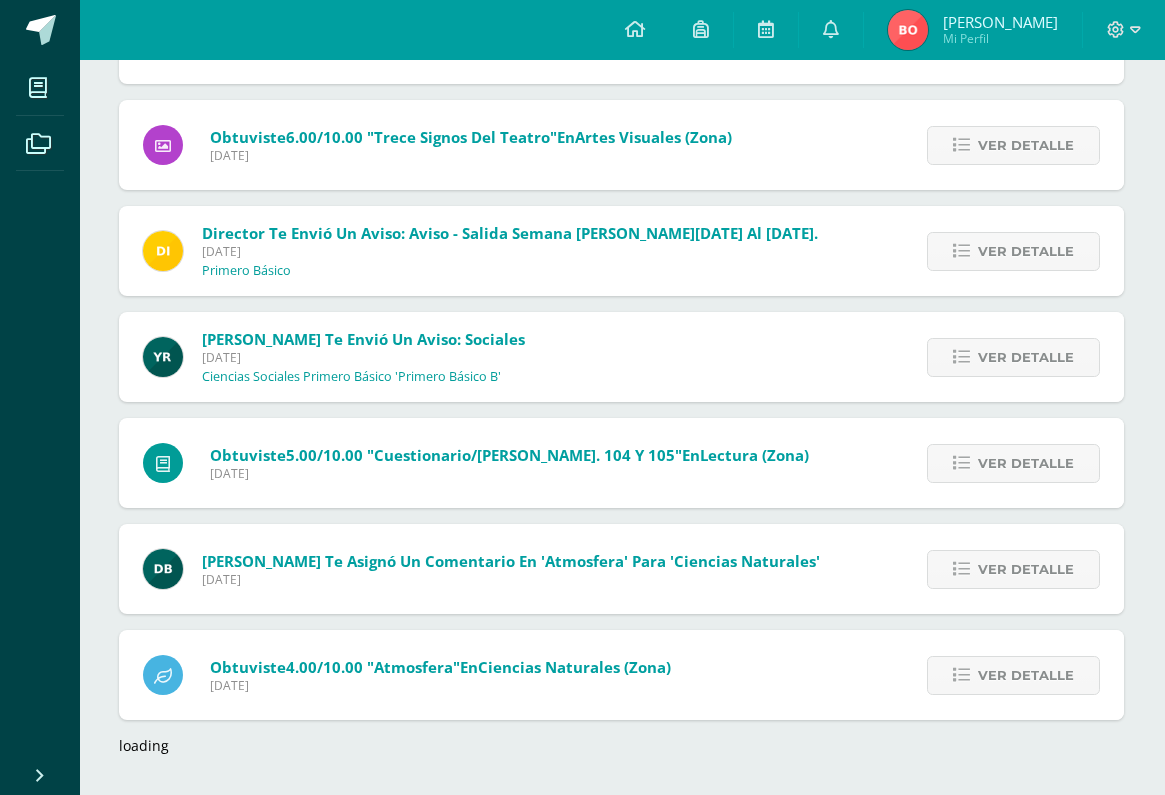 scroll, scrollTop: 1692, scrollLeft: 1, axis: both 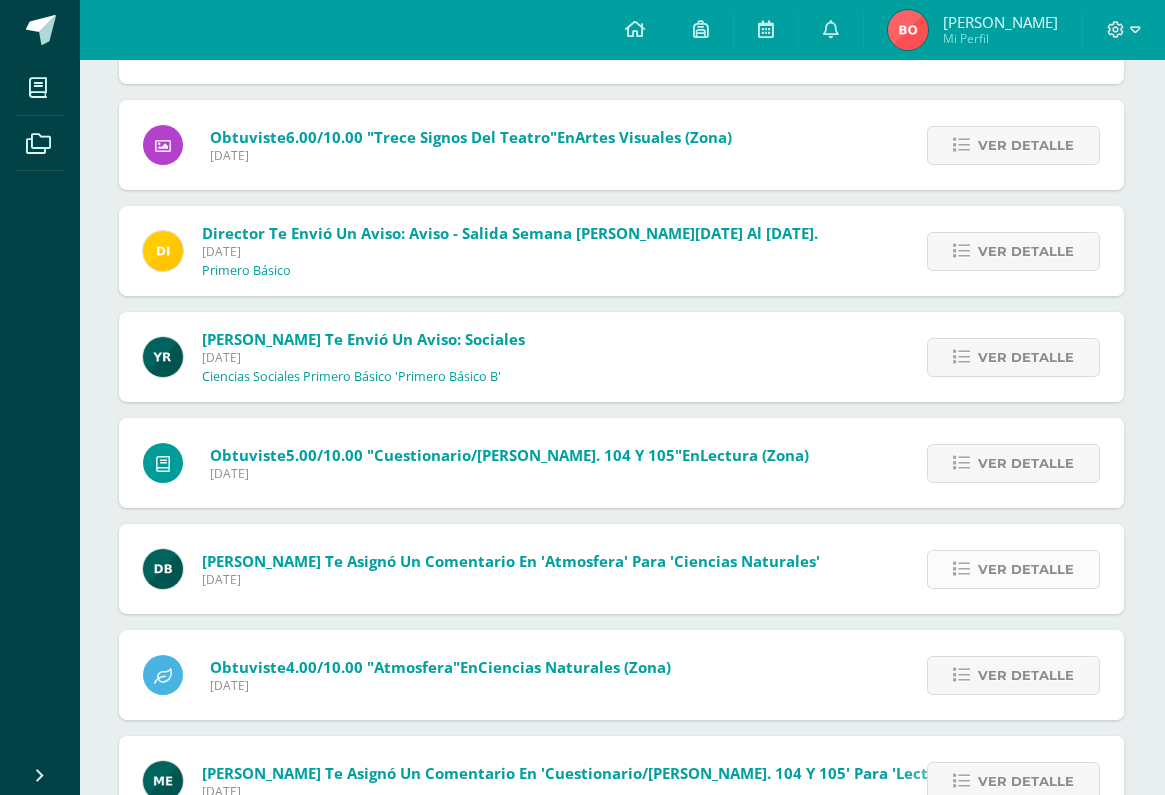 click on "Ver detalle" at bounding box center (1026, 569) 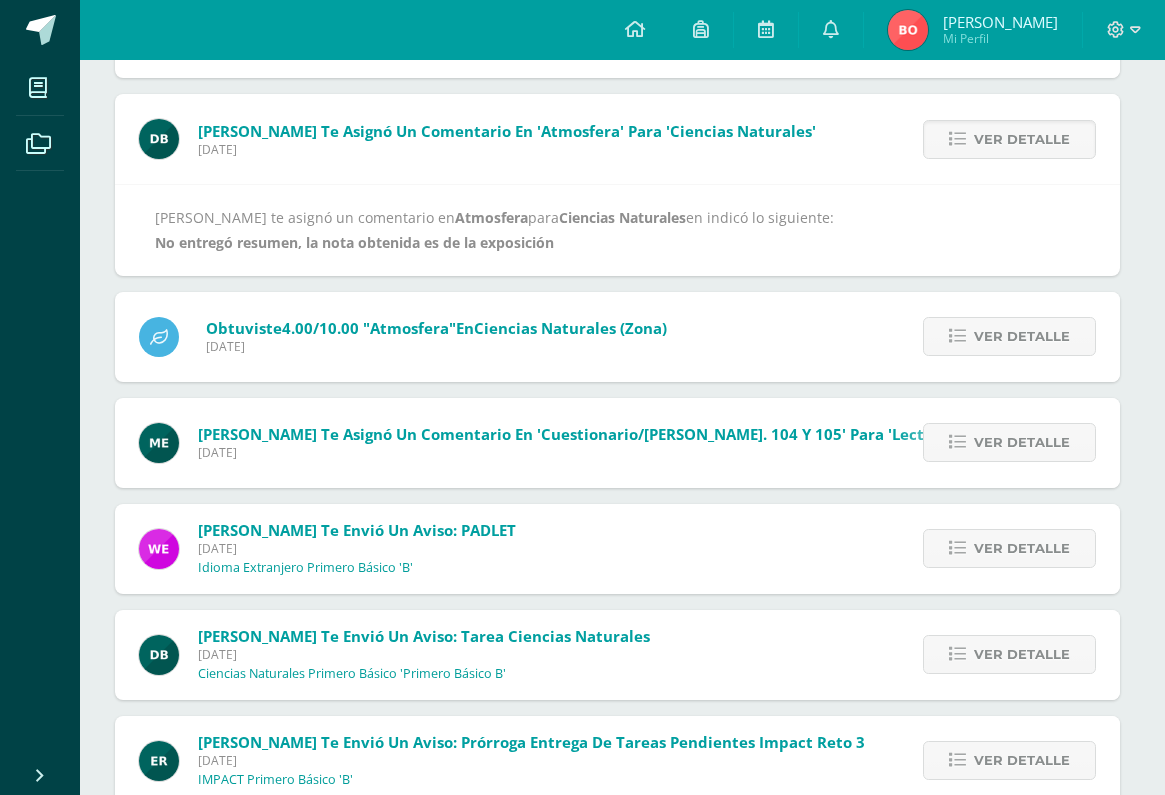 scroll, scrollTop: 2126, scrollLeft: 5, axis: both 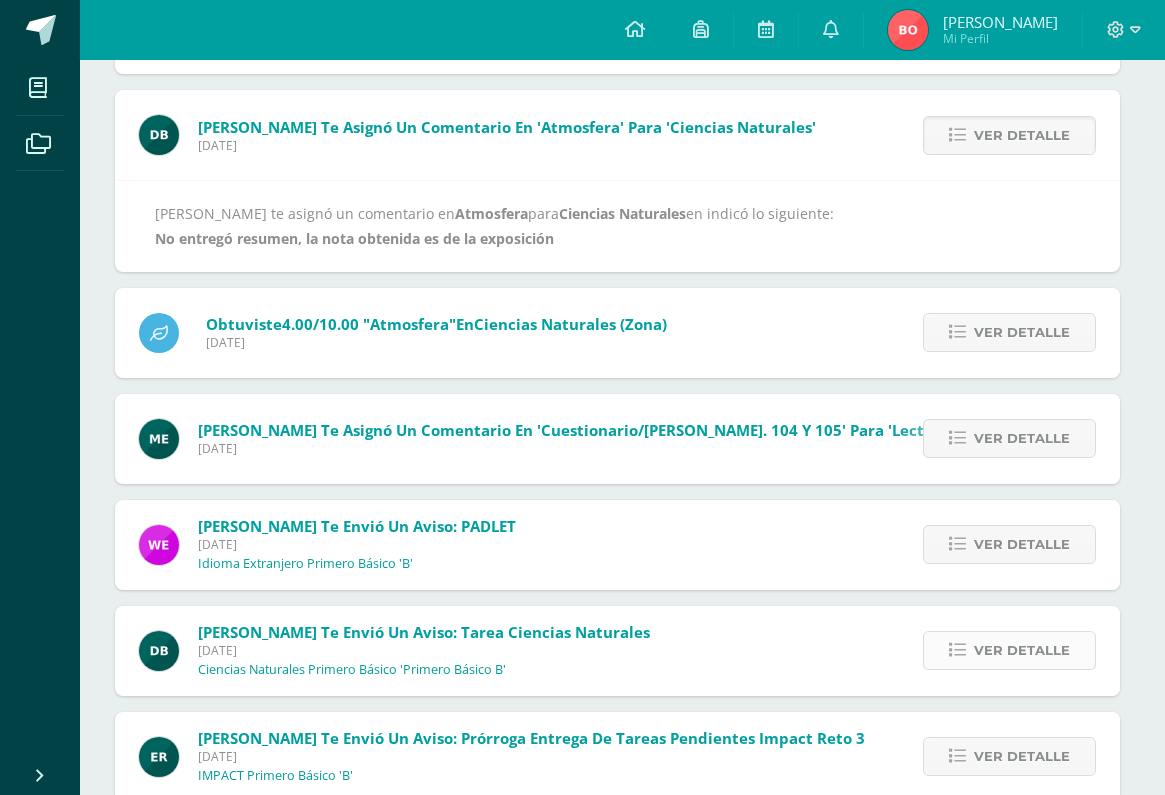 click on "Ver detalle" at bounding box center (1022, 650) 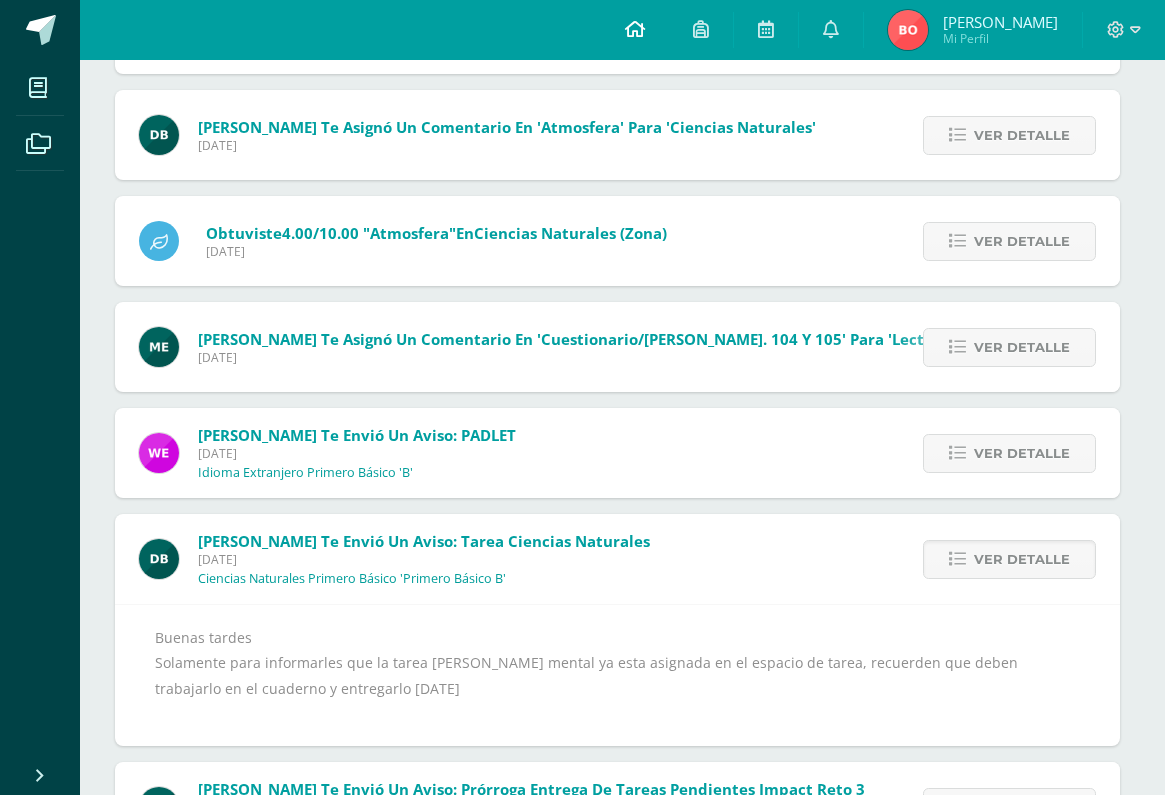 click at bounding box center [635, 29] 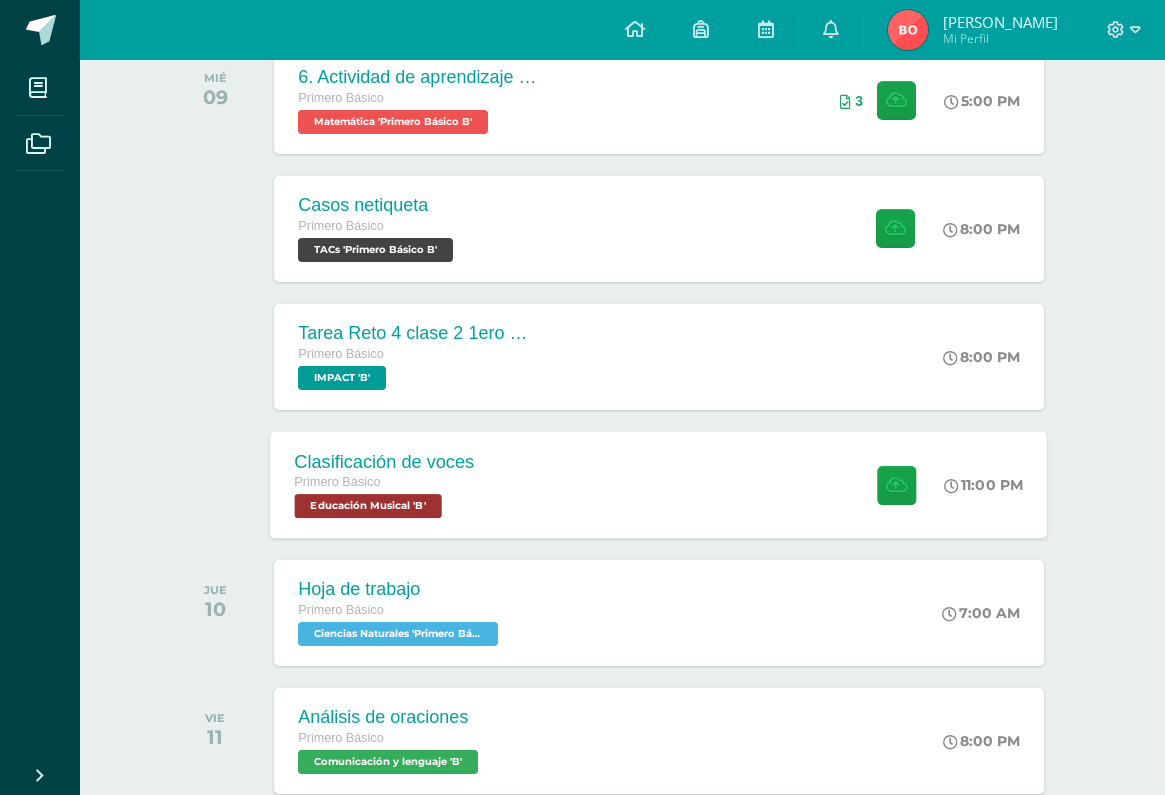 scroll, scrollTop: 349, scrollLeft: 0, axis: vertical 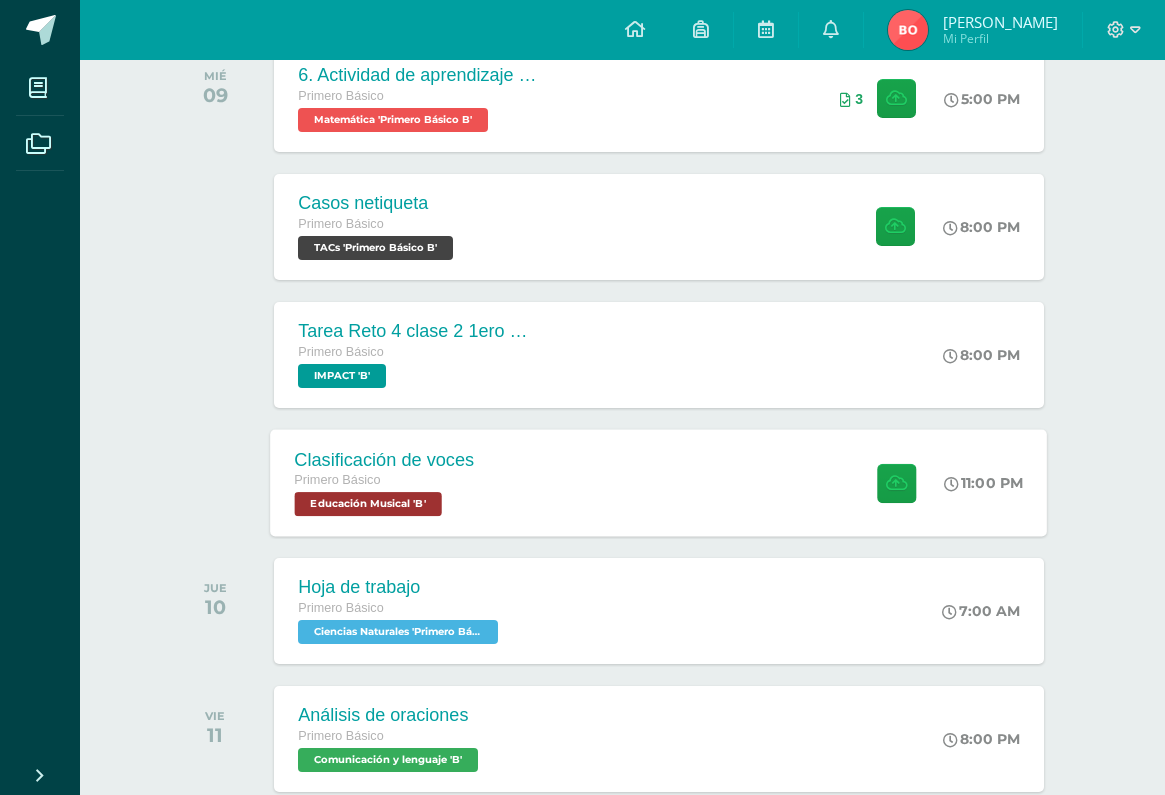 click on "Clasificación de voces
Primero Básico
Educación Musical 'B'
11:00 PM
Clasificación de voces
Educación Musical" at bounding box center [659, 482] 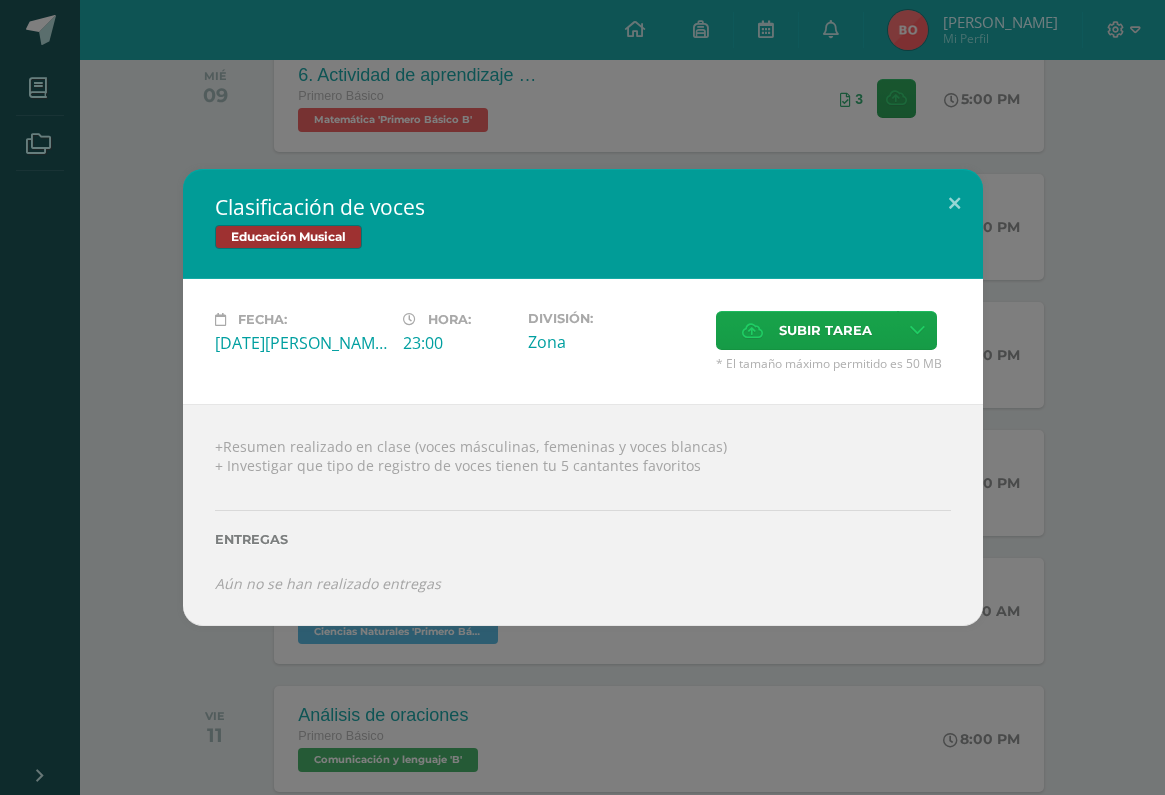 click on "Clasificación de voces
Educación Musical
Fecha:
[DATE][PERSON_NAME]:
23:00
División:
Cancelar" at bounding box center [582, 397] 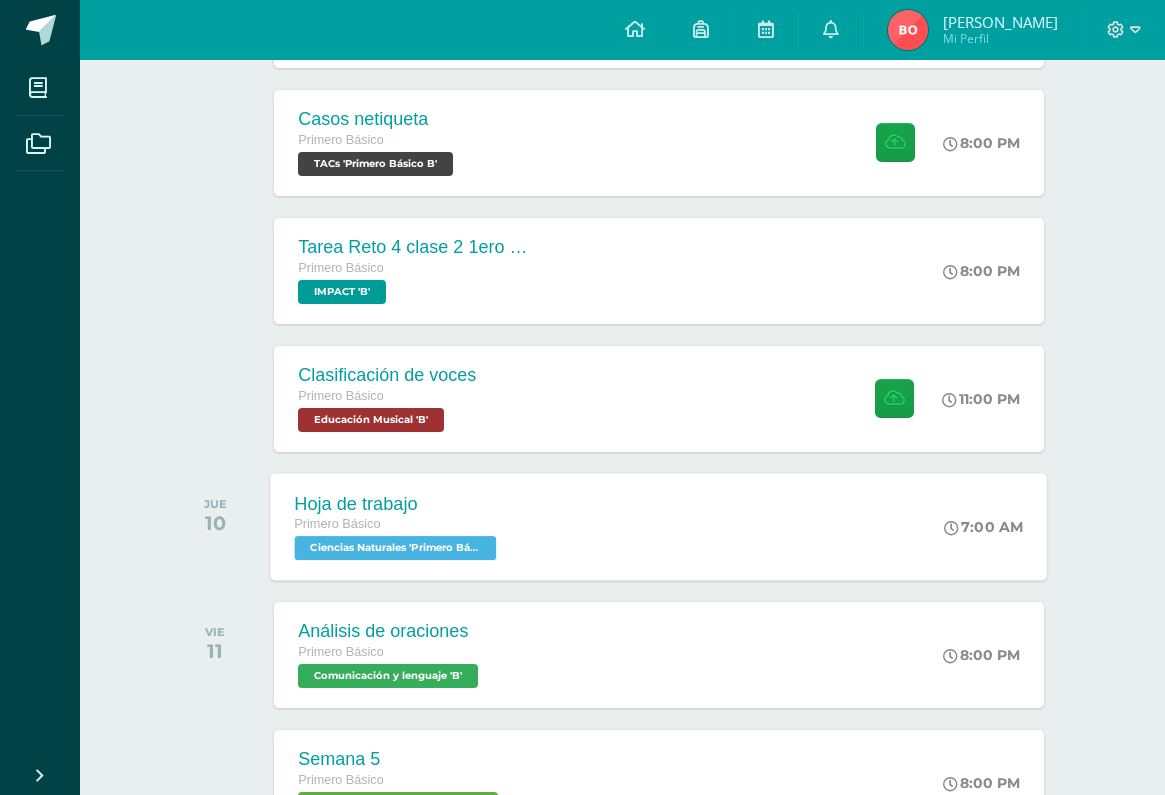 scroll, scrollTop: 461, scrollLeft: 0, axis: vertical 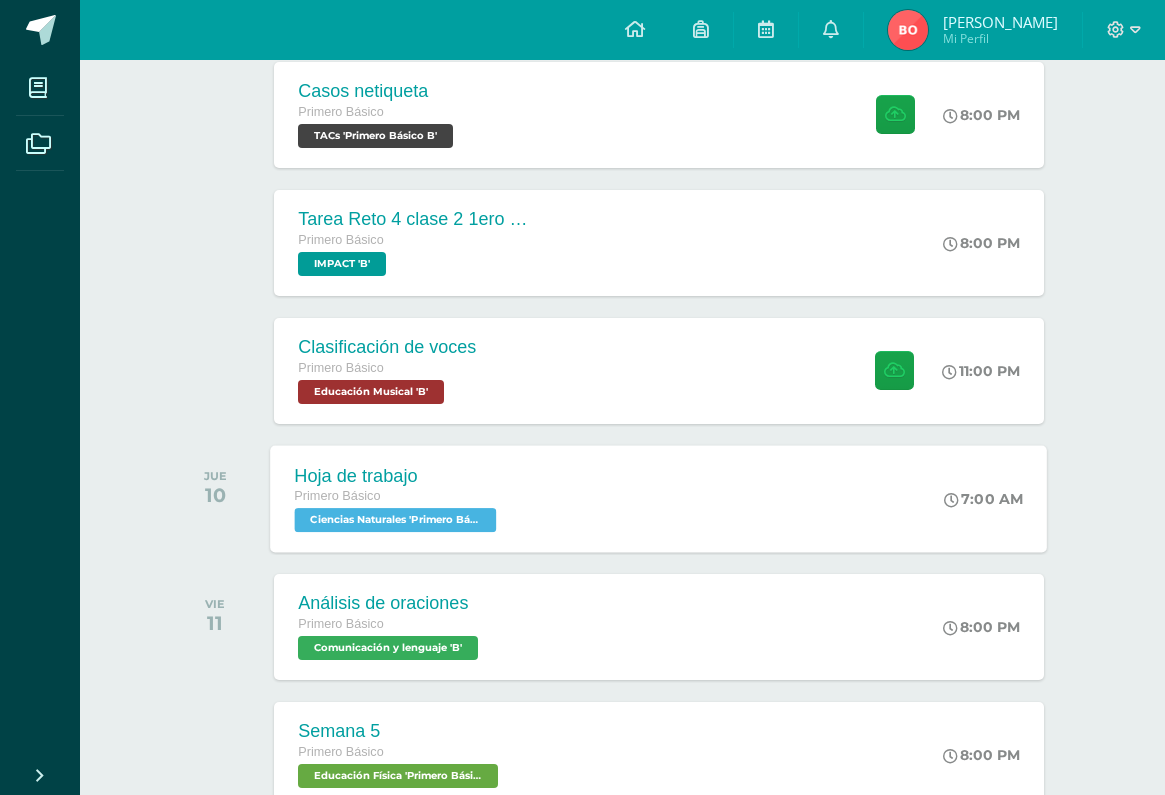 click on "Primero Básico" at bounding box center [398, 497] 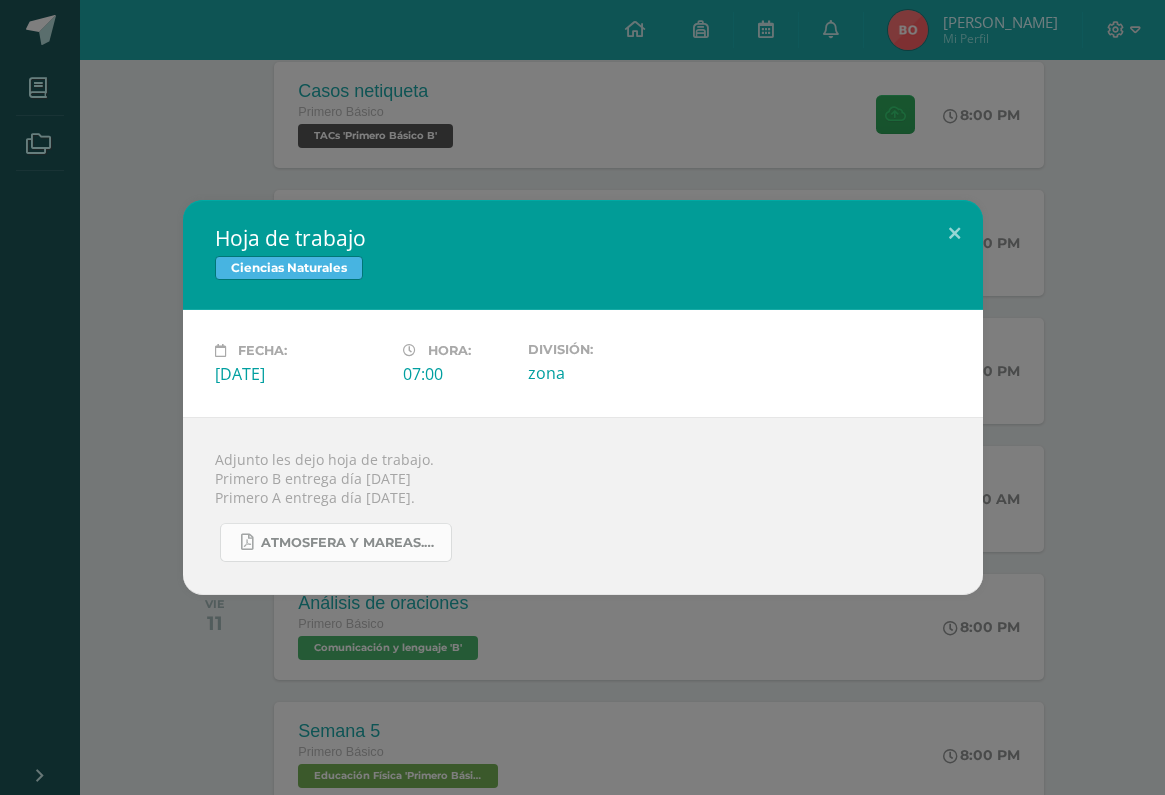 click on "atmosfera y mareas.pdf" at bounding box center [351, 543] 